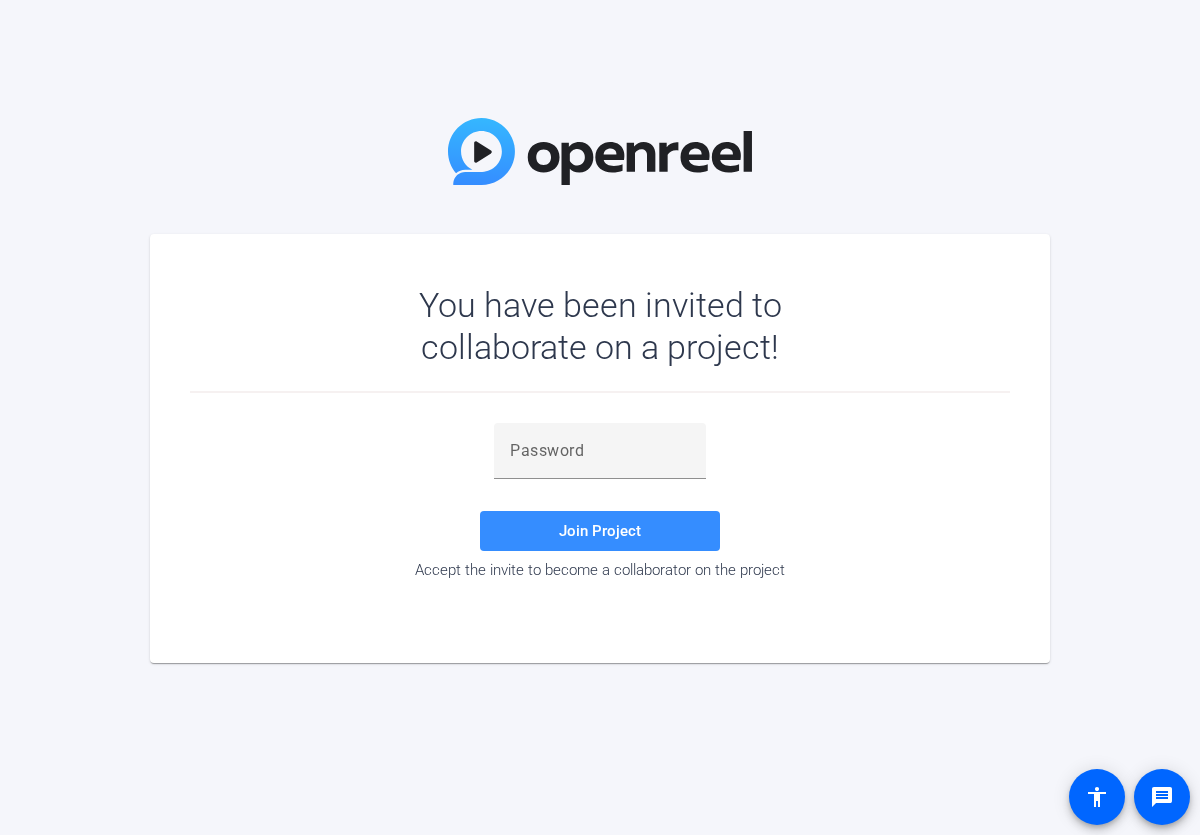 scroll, scrollTop: 0, scrollLeft: 0, axis: both 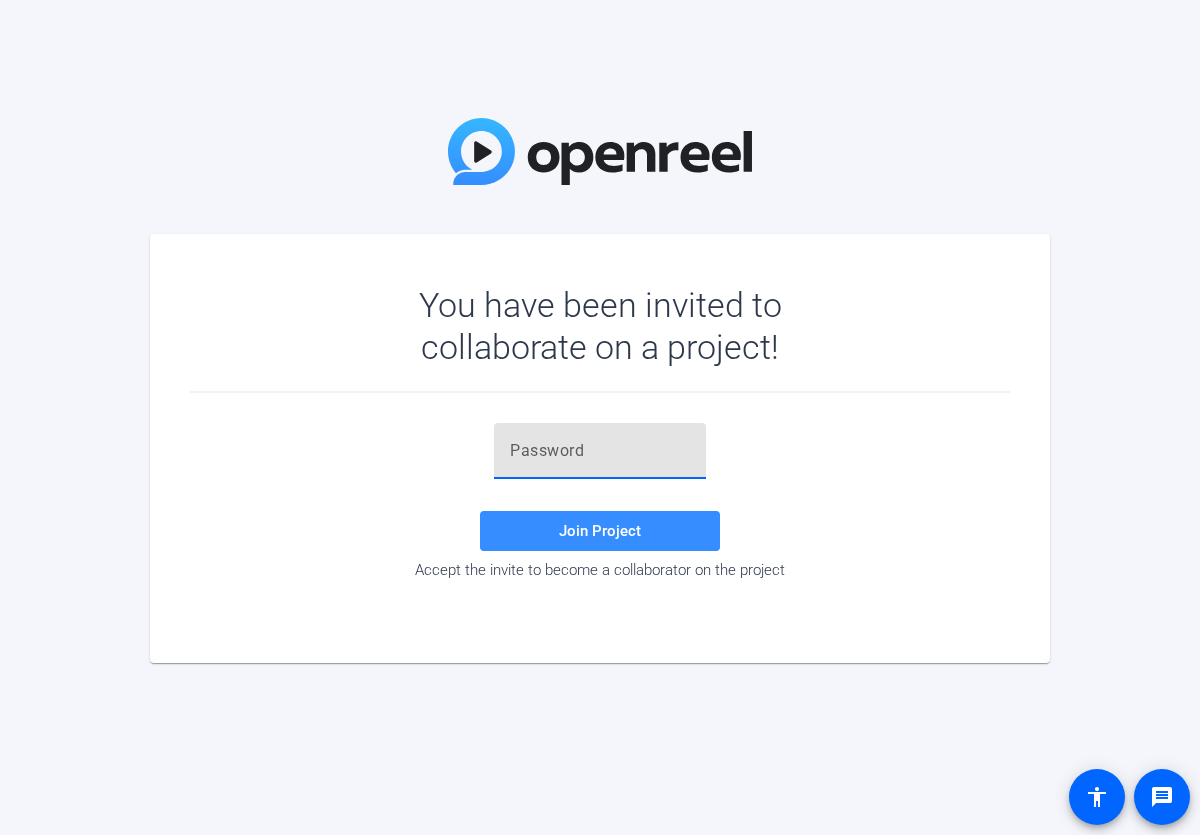 click at bounding box center (600, 451) 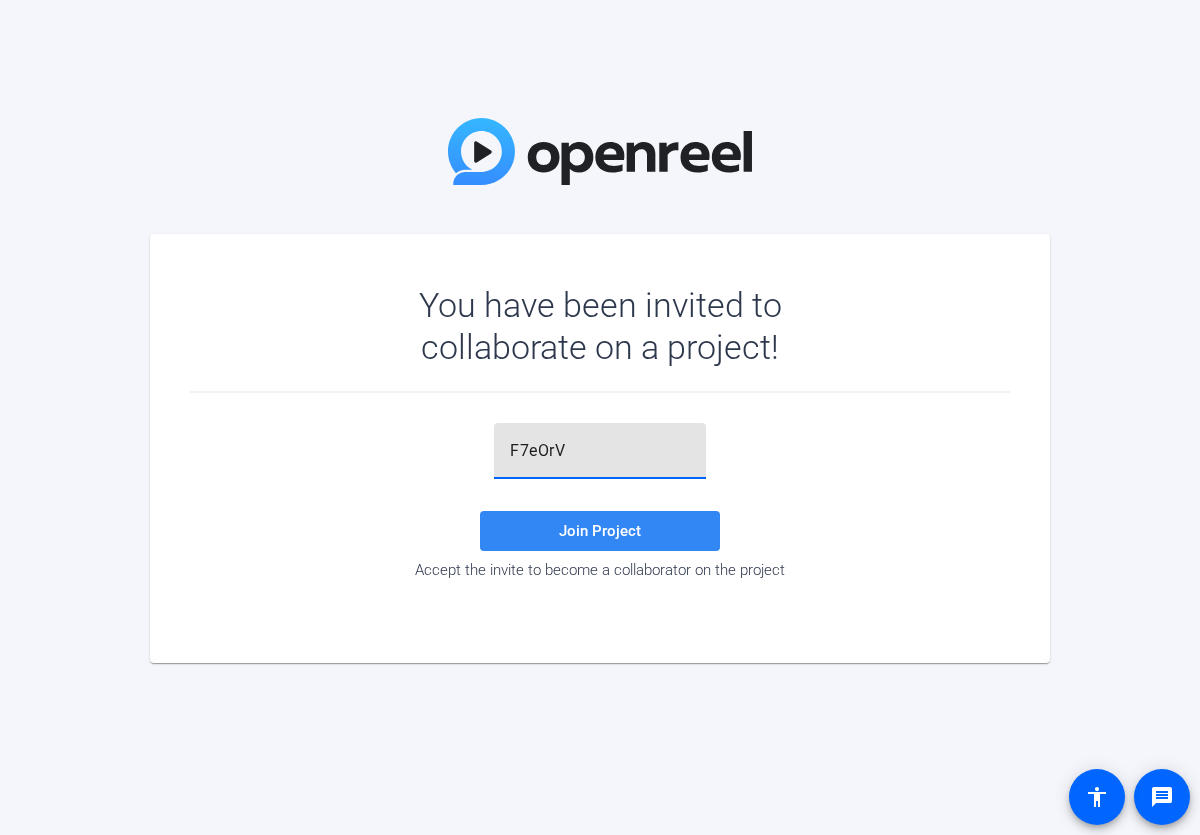 type on "F7eOrV" 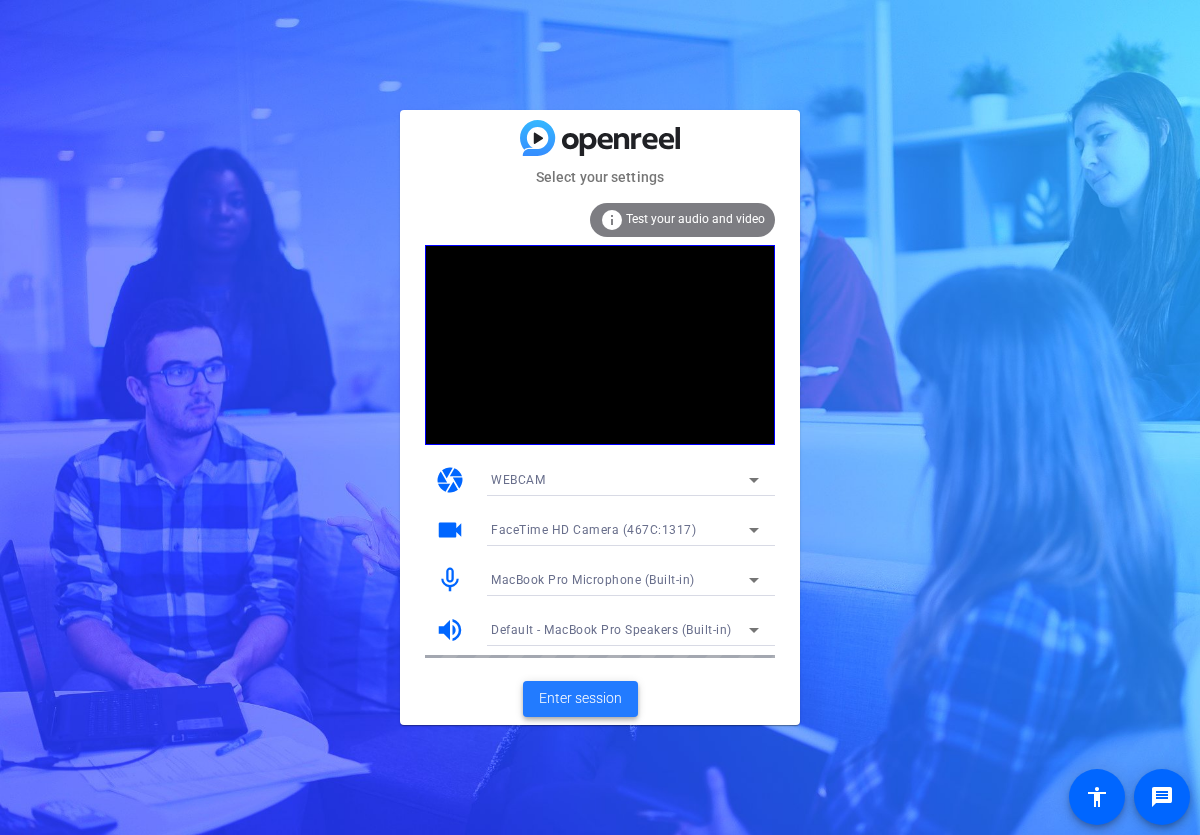 click on "Enter session" 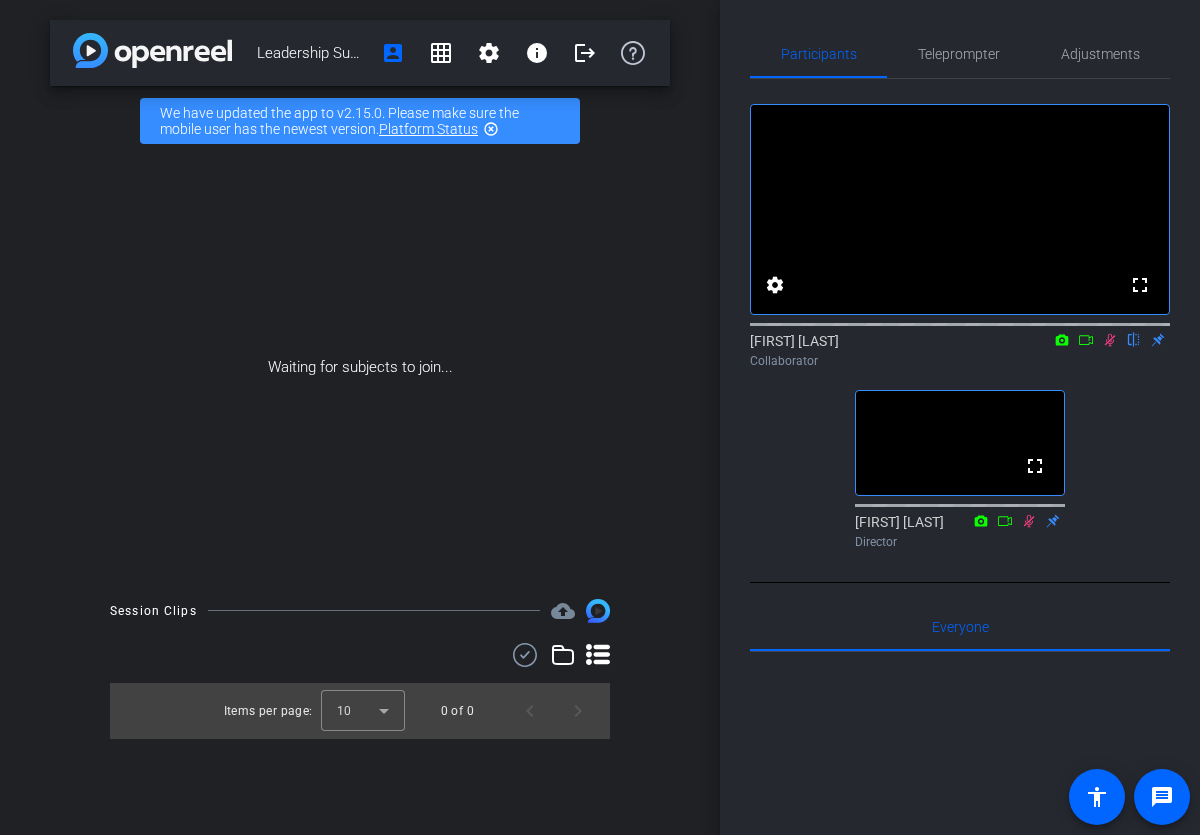 click 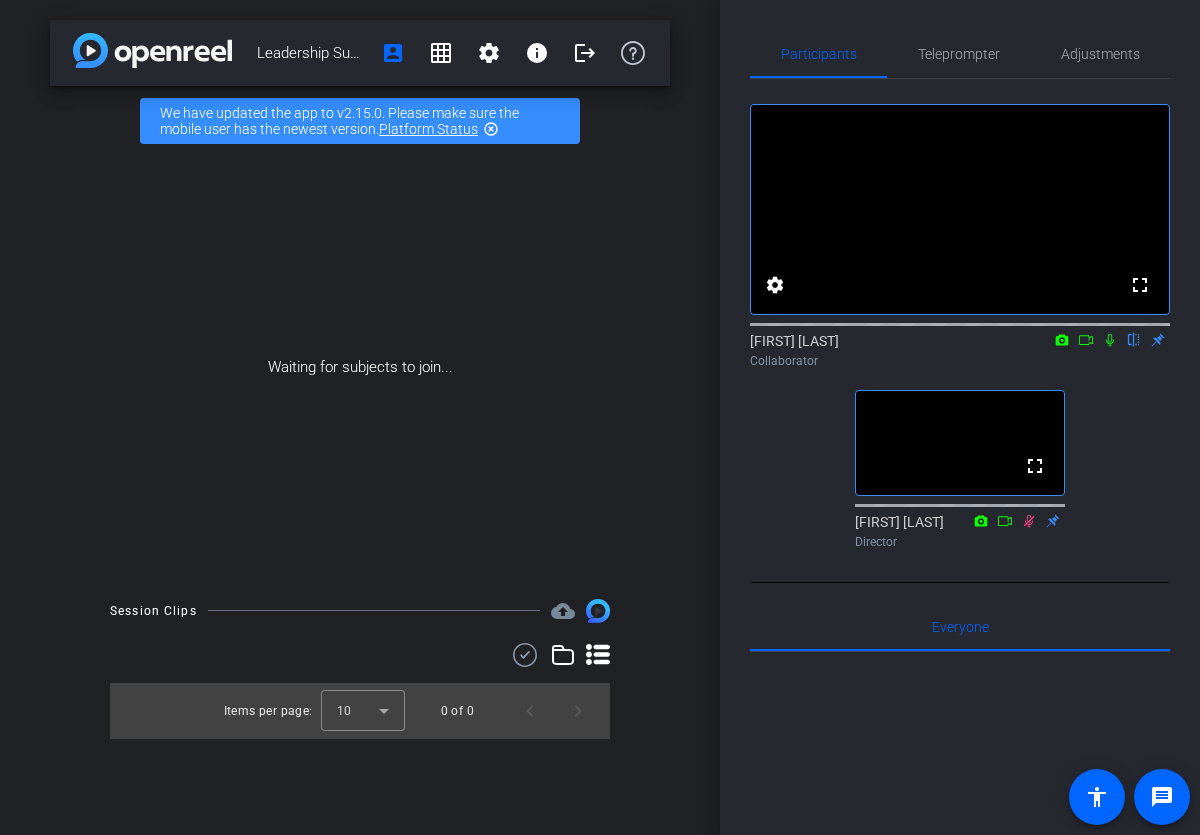 click 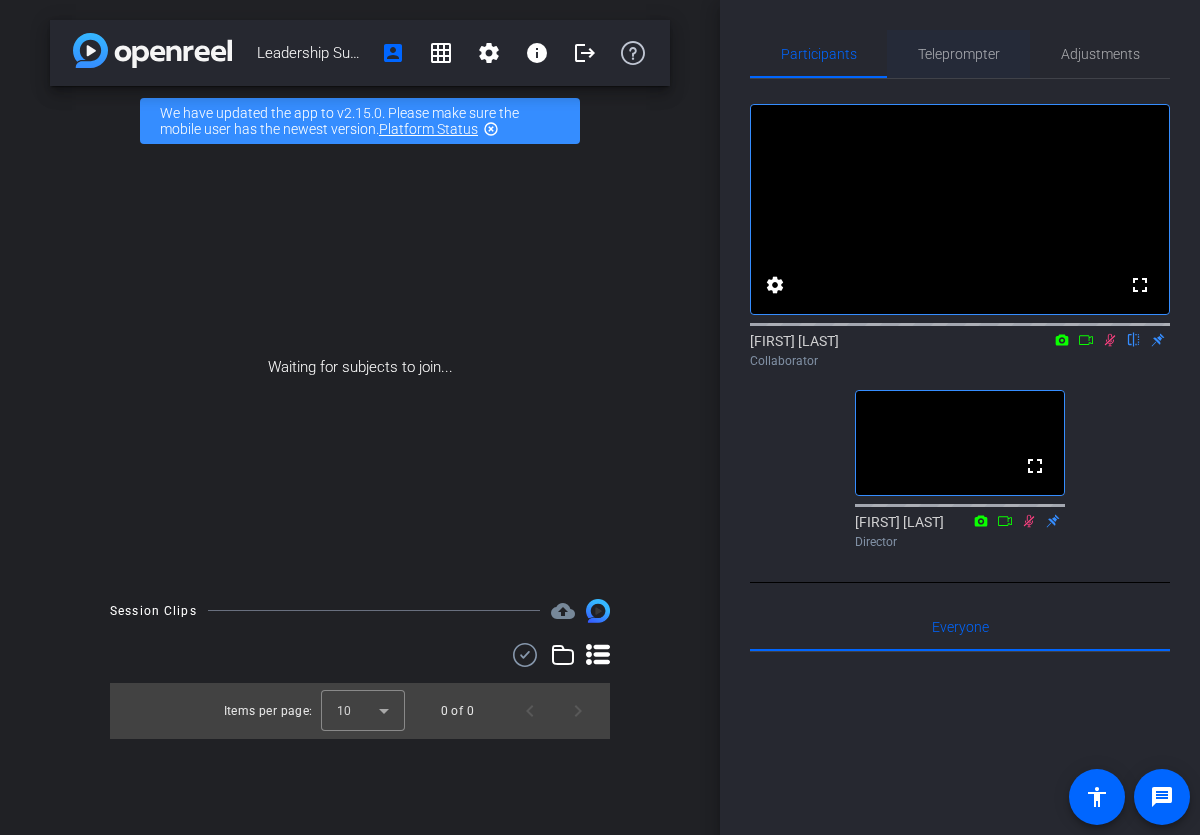 click on "Teleprompter" at bounding box center (959, 54) 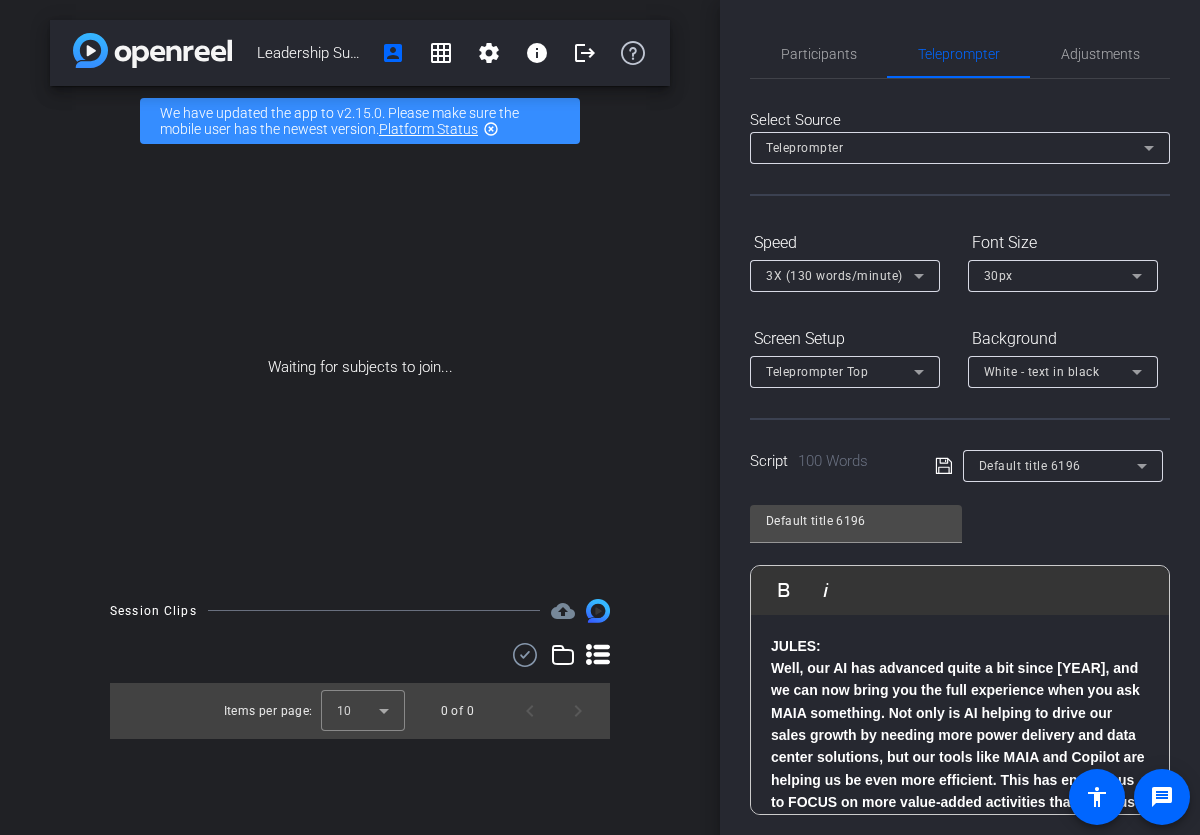 click 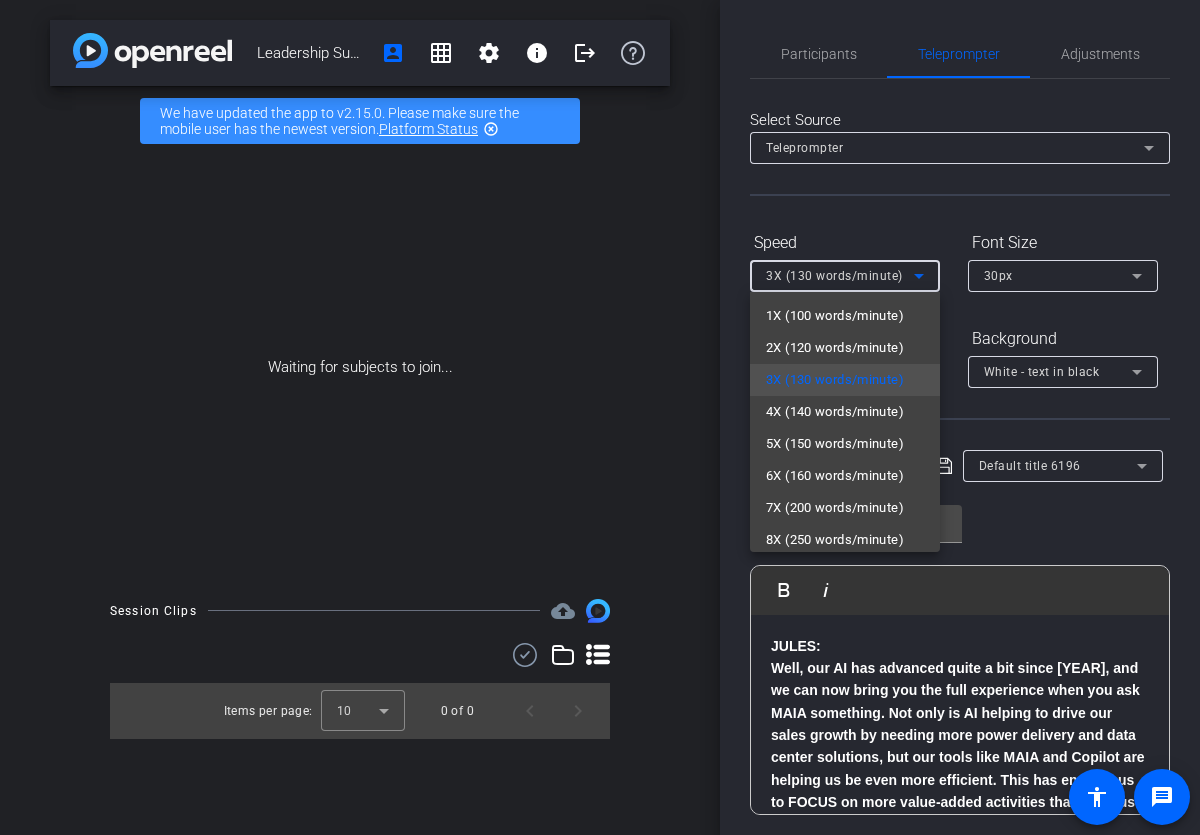 click at bounding box center (600, 417) 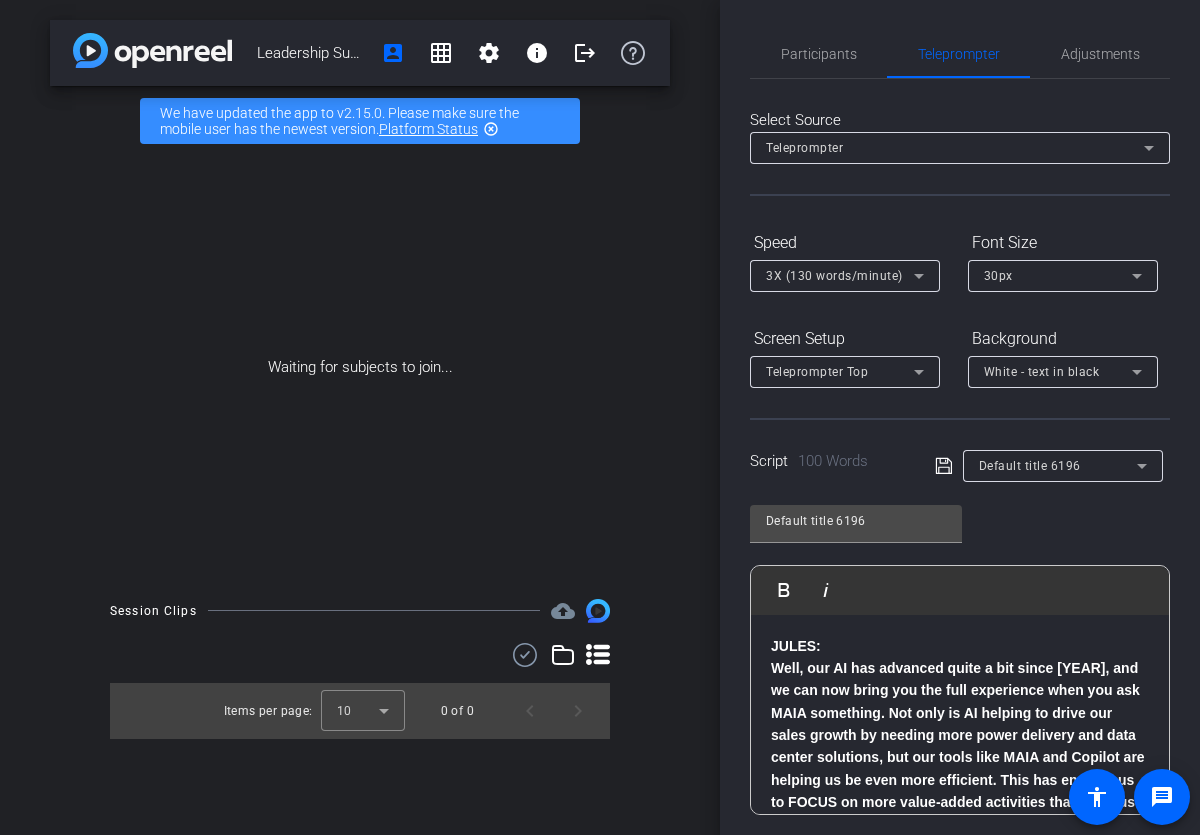 click 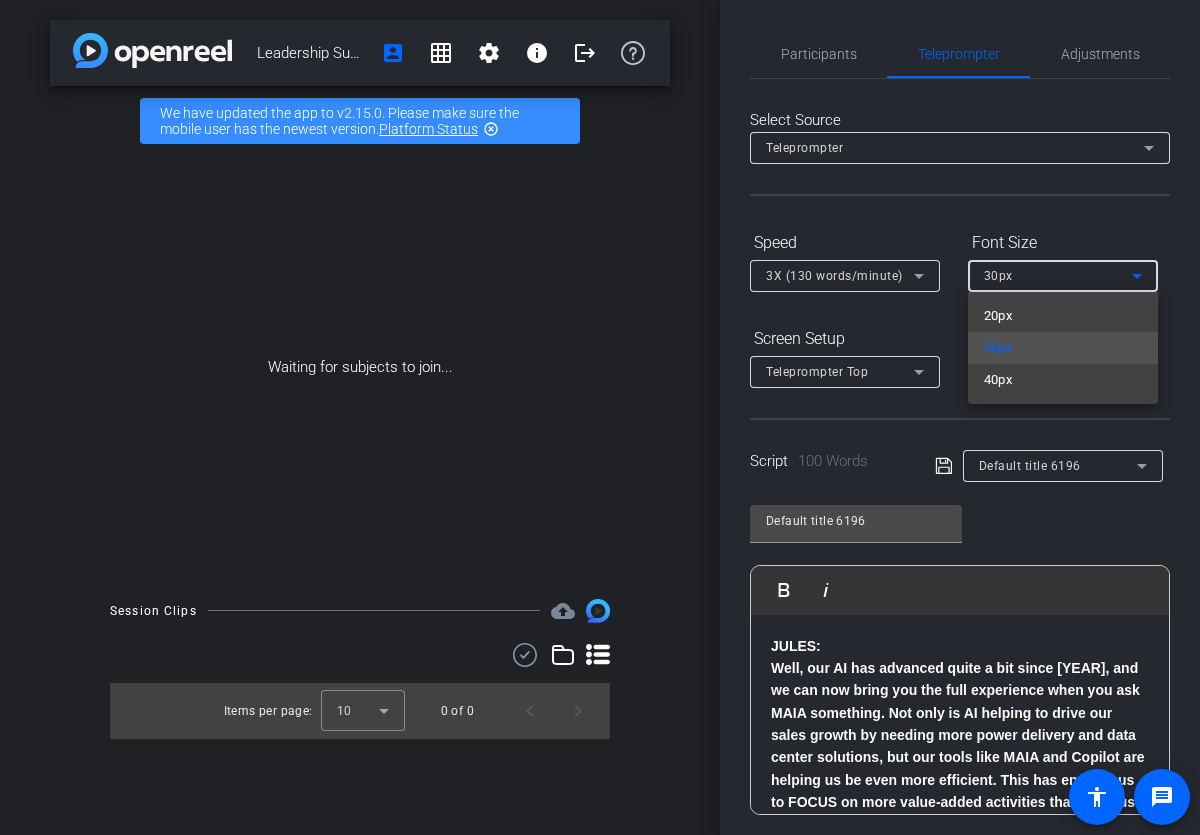 click at bounding box center [600, 417] 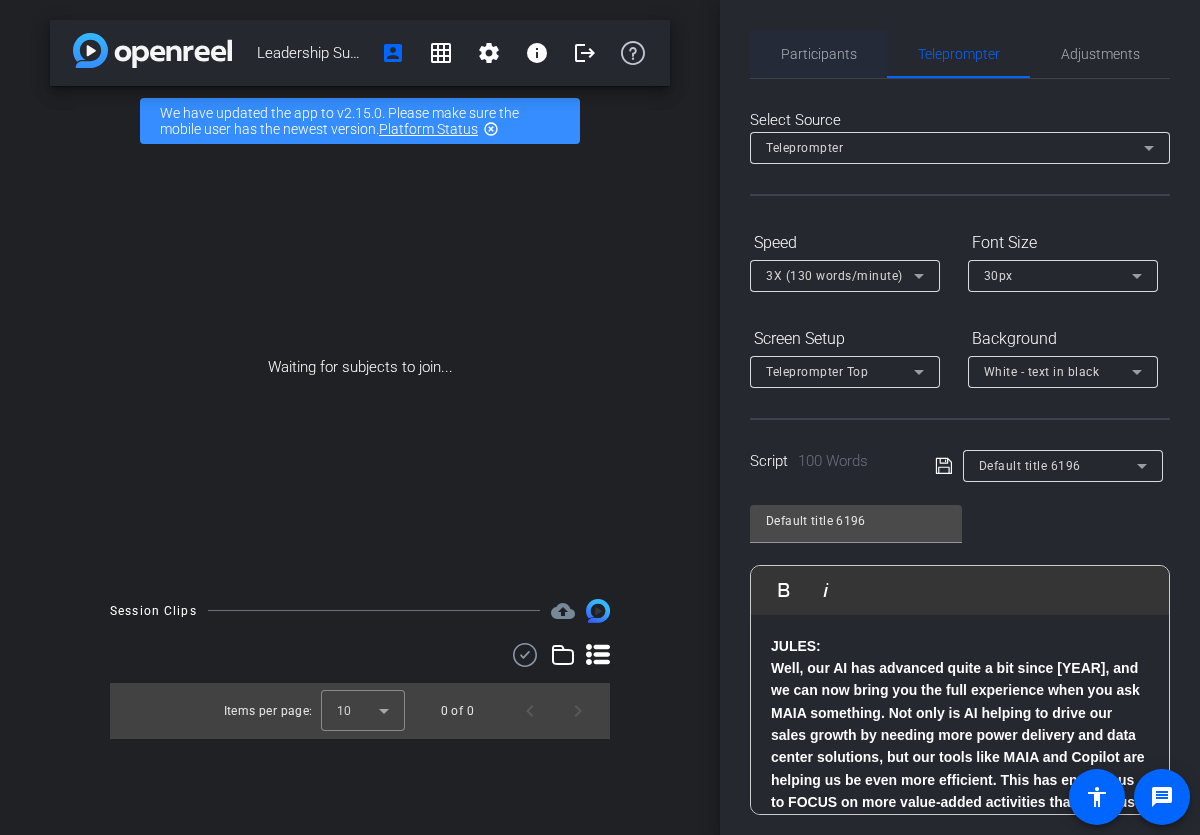 click on "Participants" at bounding box center [819, 54] 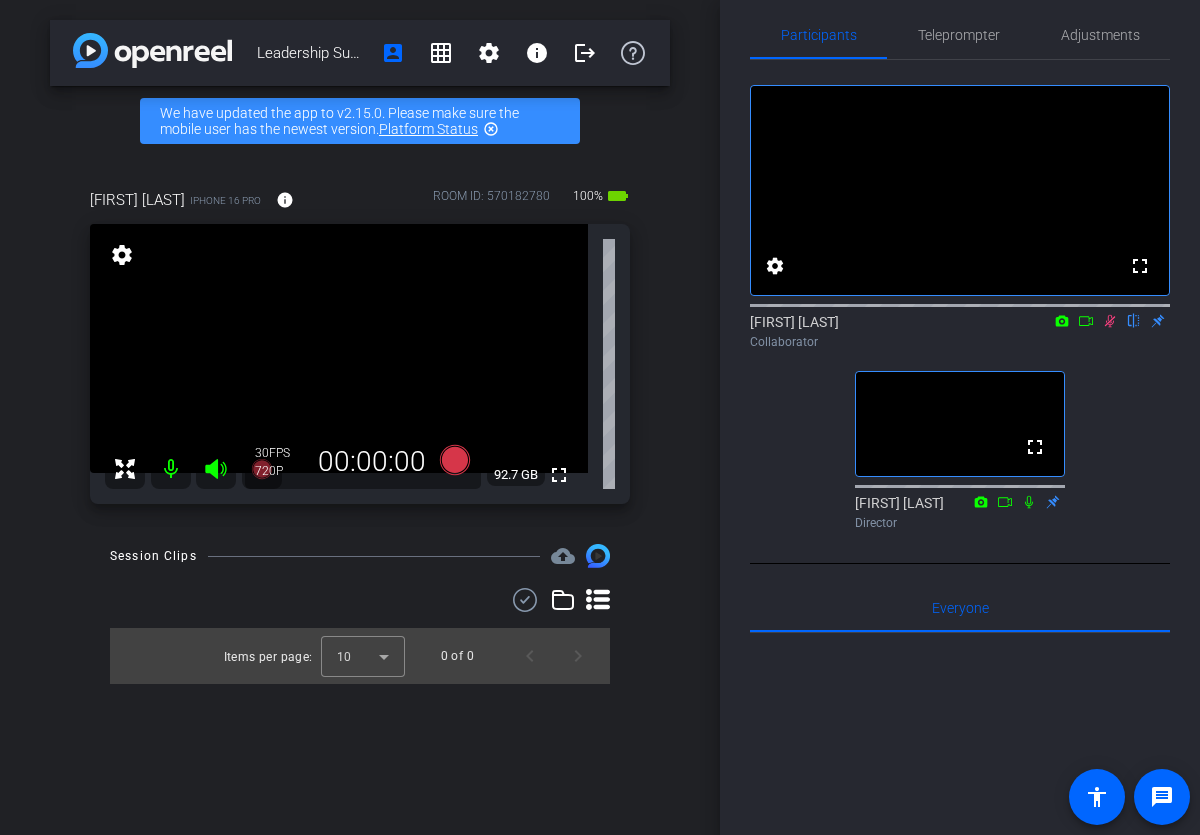 click 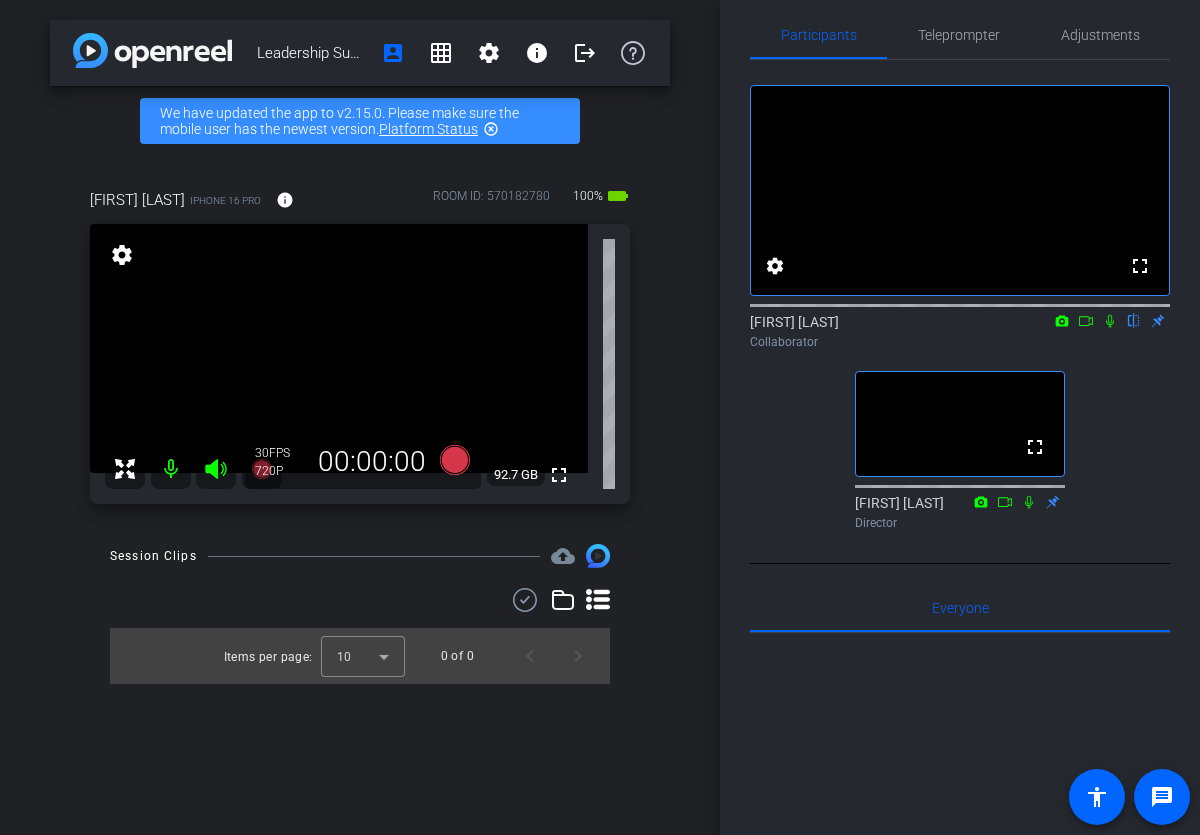 scroll, scrollTop: 20, scrollLeft: 0, axis: vertical 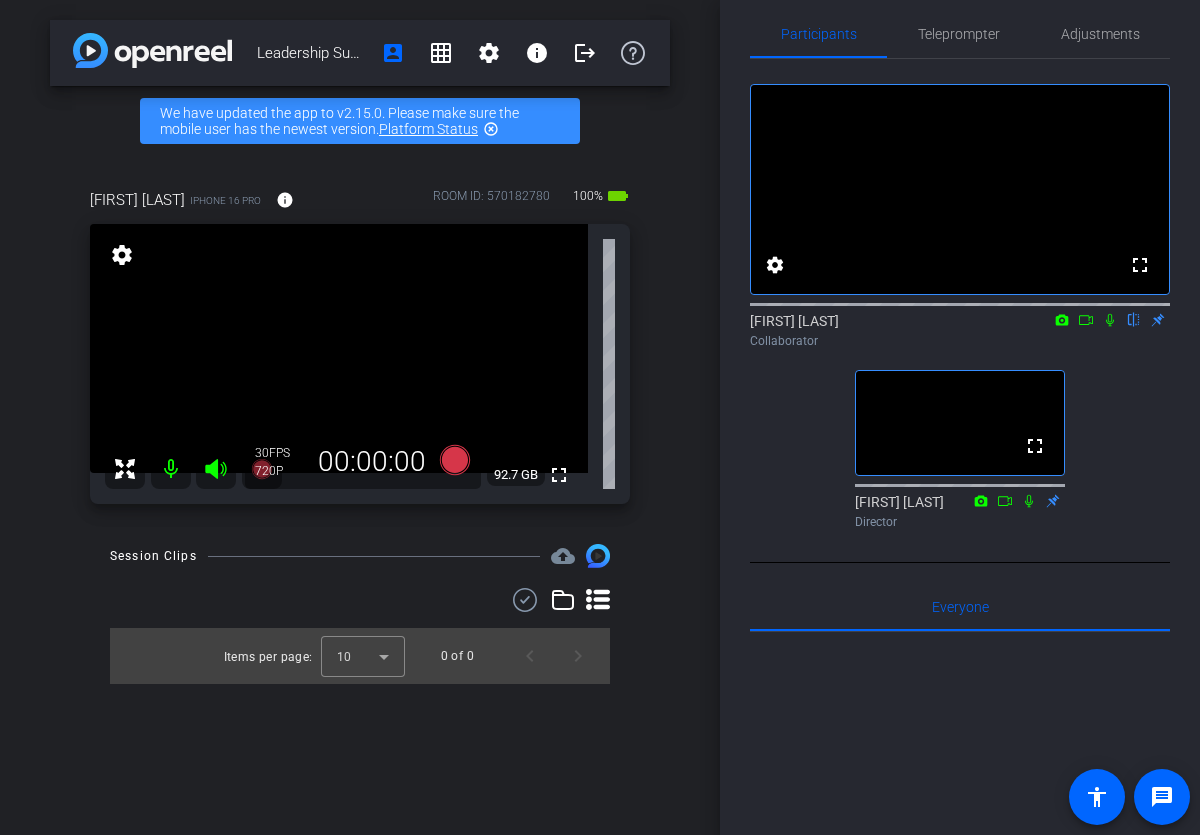 click 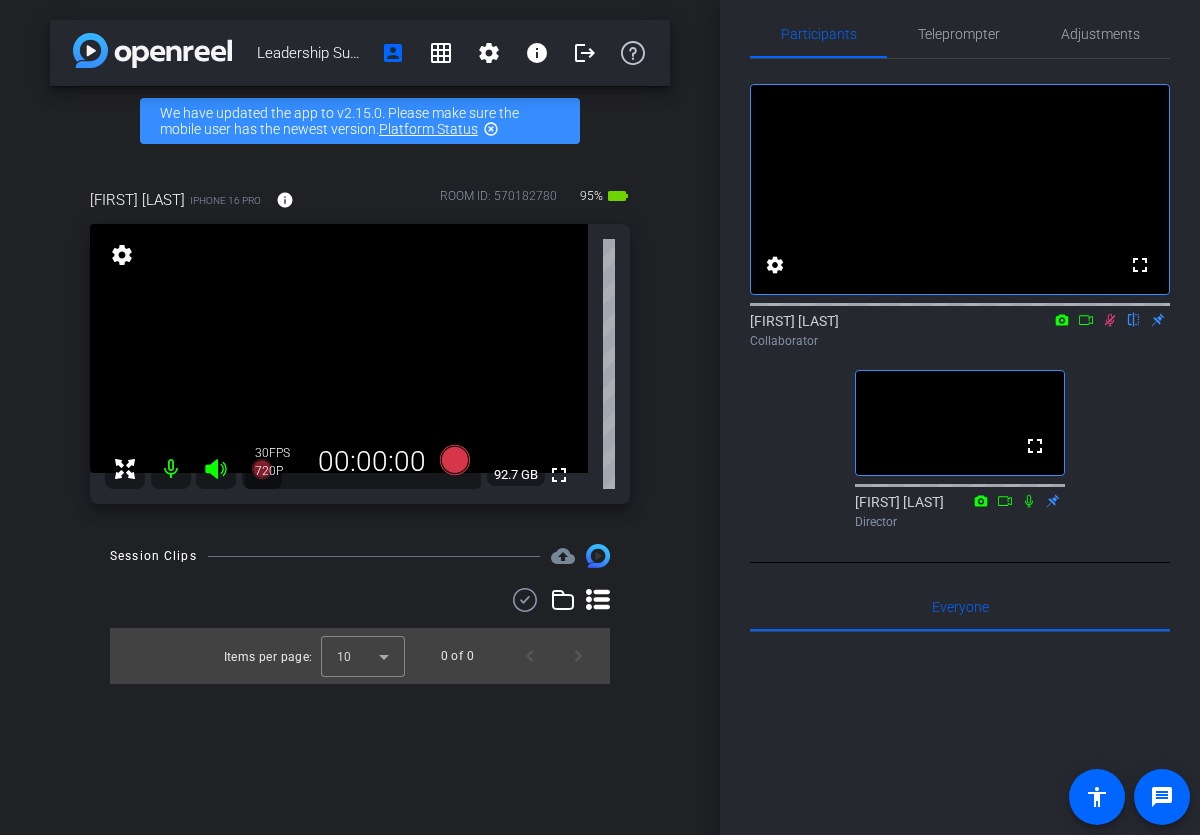 click on "30 FPS  720P" 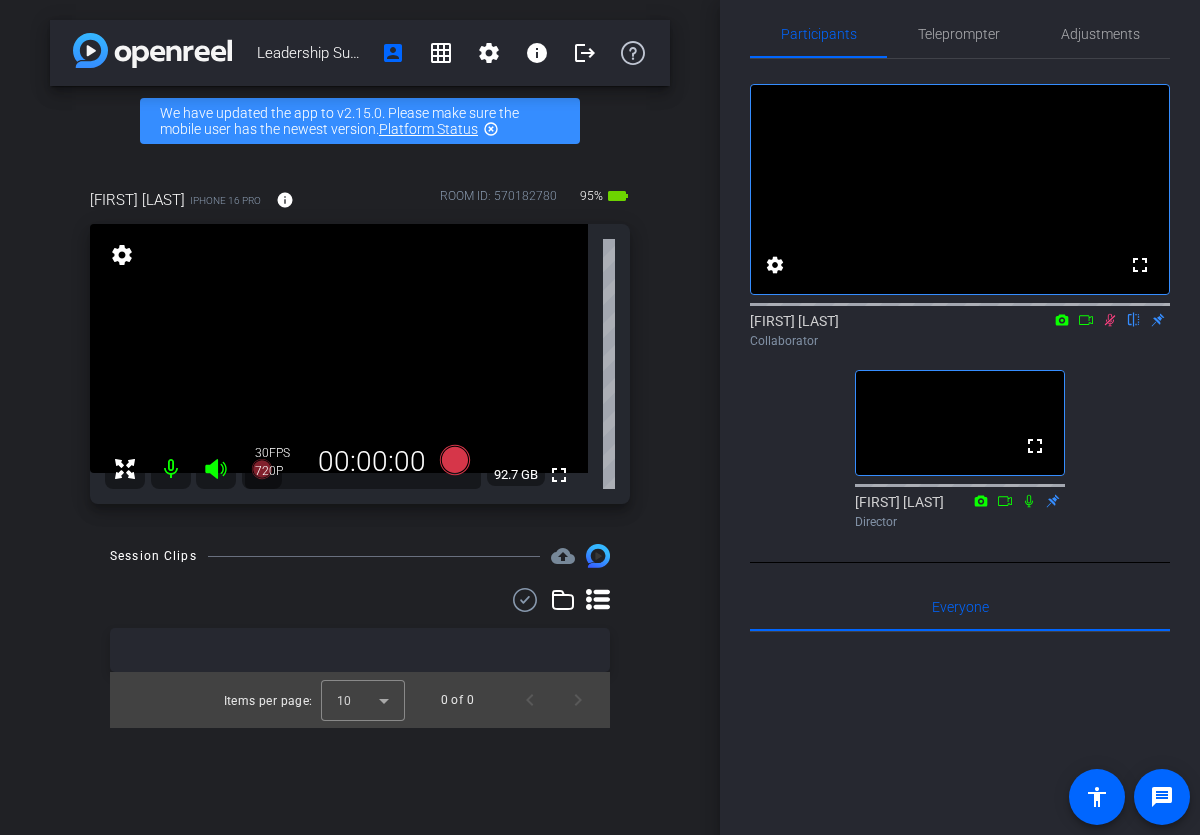 click 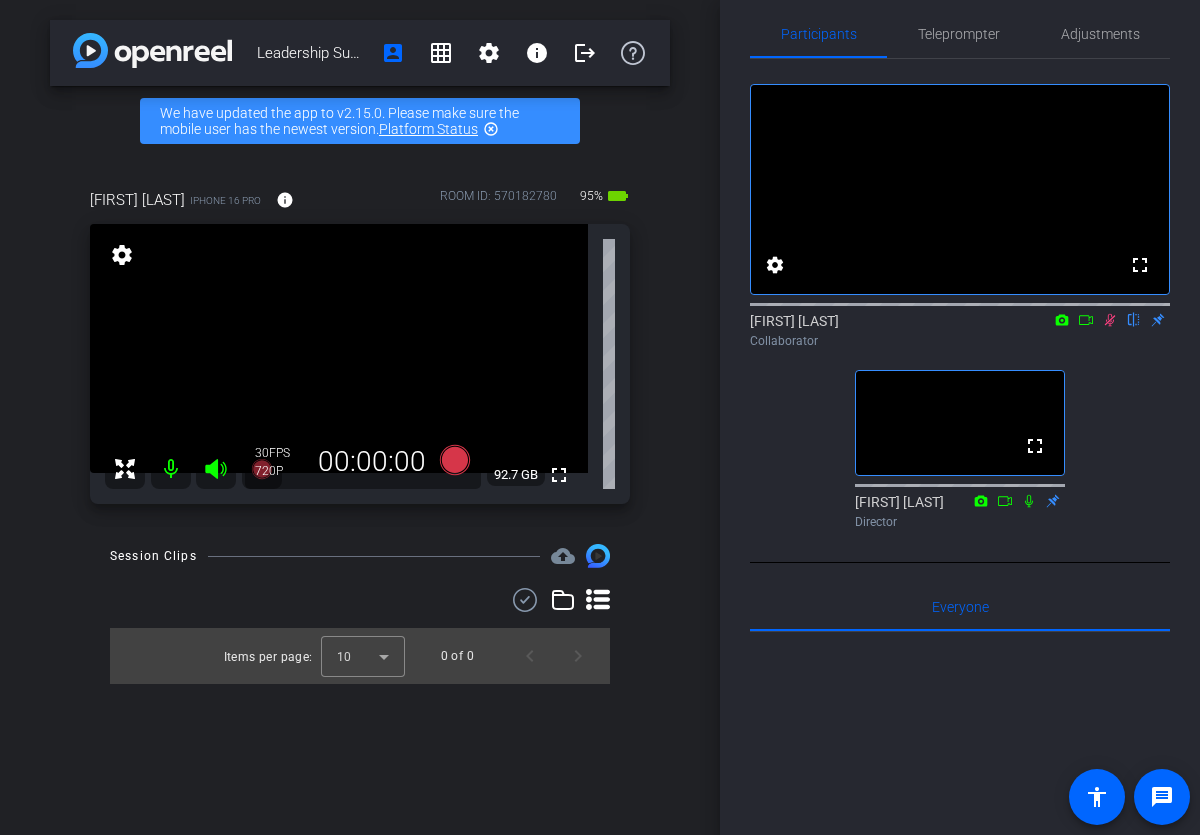 click 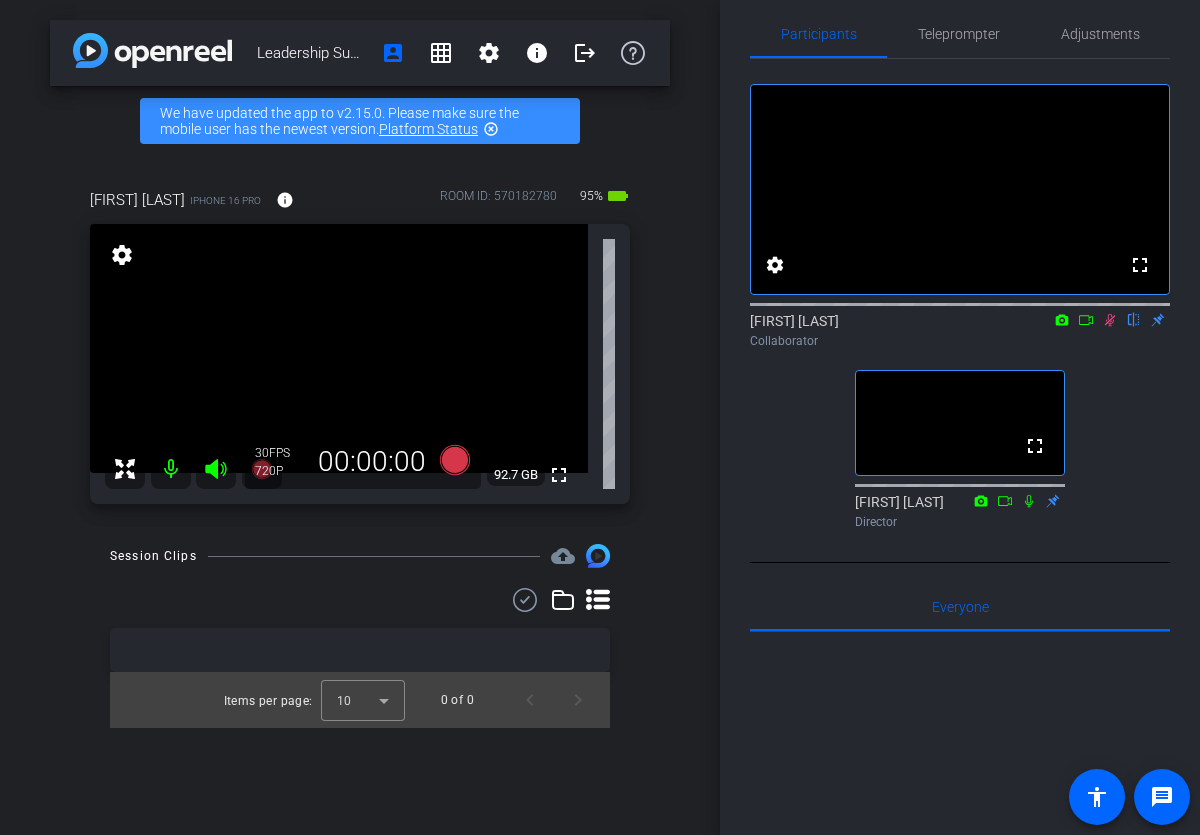 click on "settings" at bounding box center [122, 255] 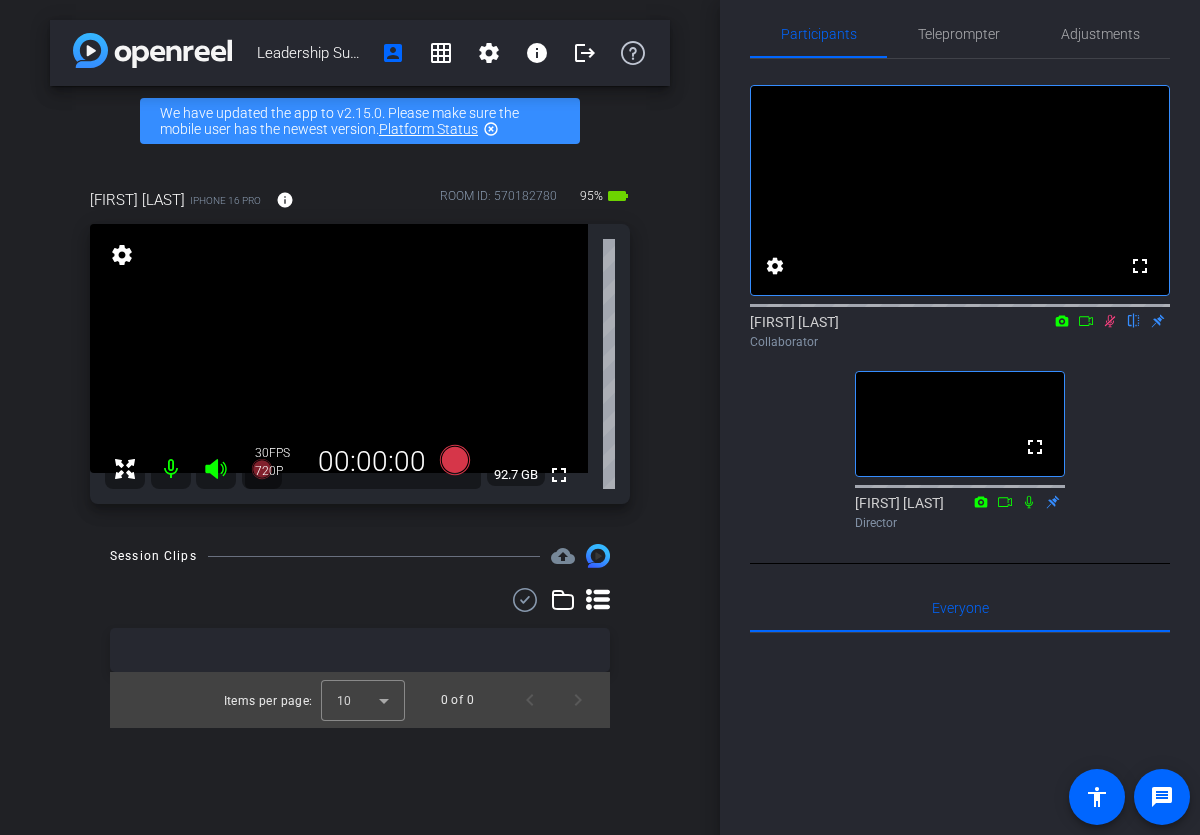 scroll, scrollTop: 0, scrollLeft: 0, axis: both 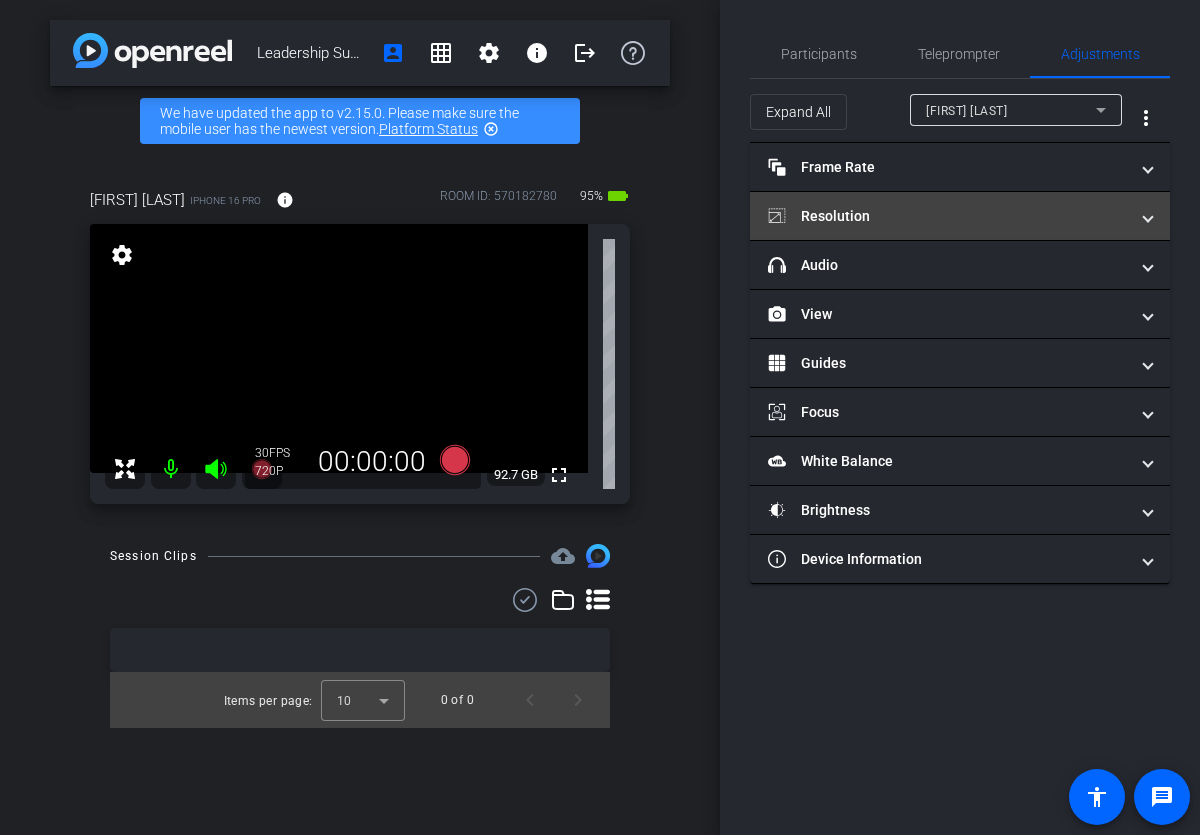 click at bounding box center [1148, 216] 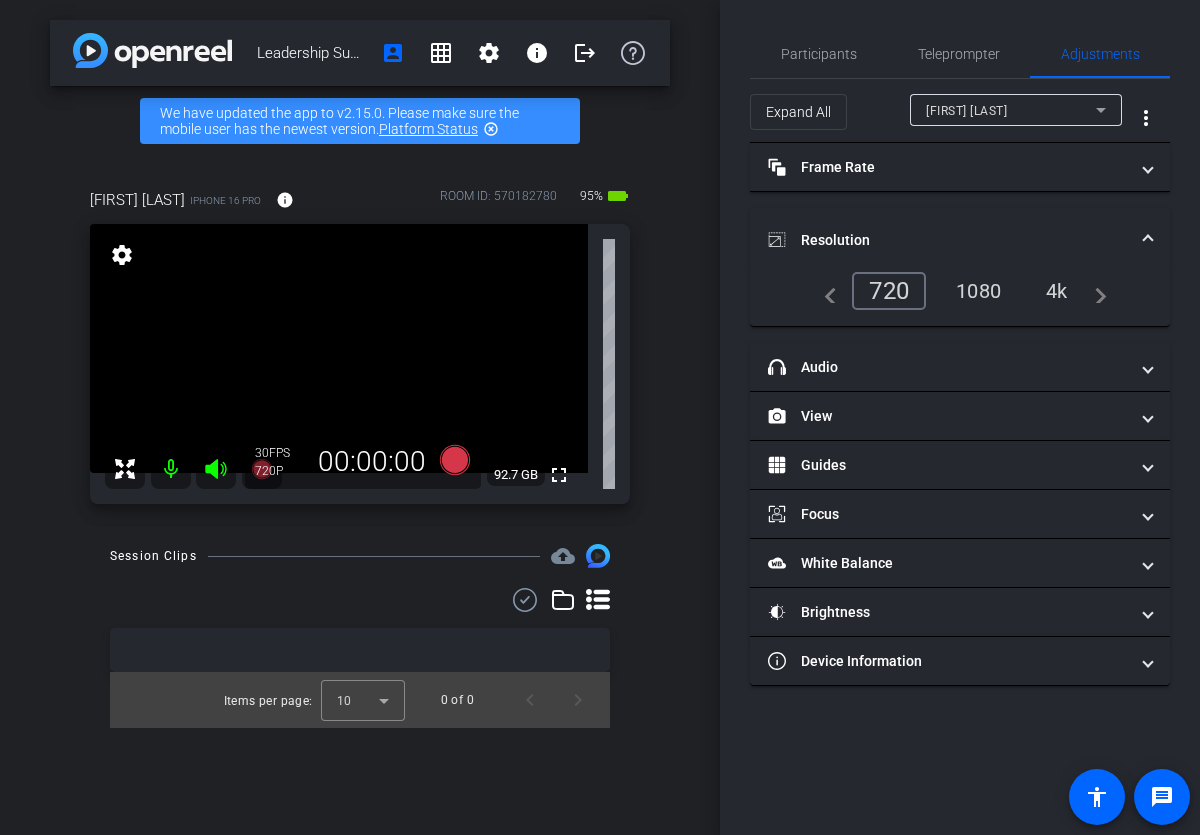 click on "4k" at bounding box center (1057, 291) 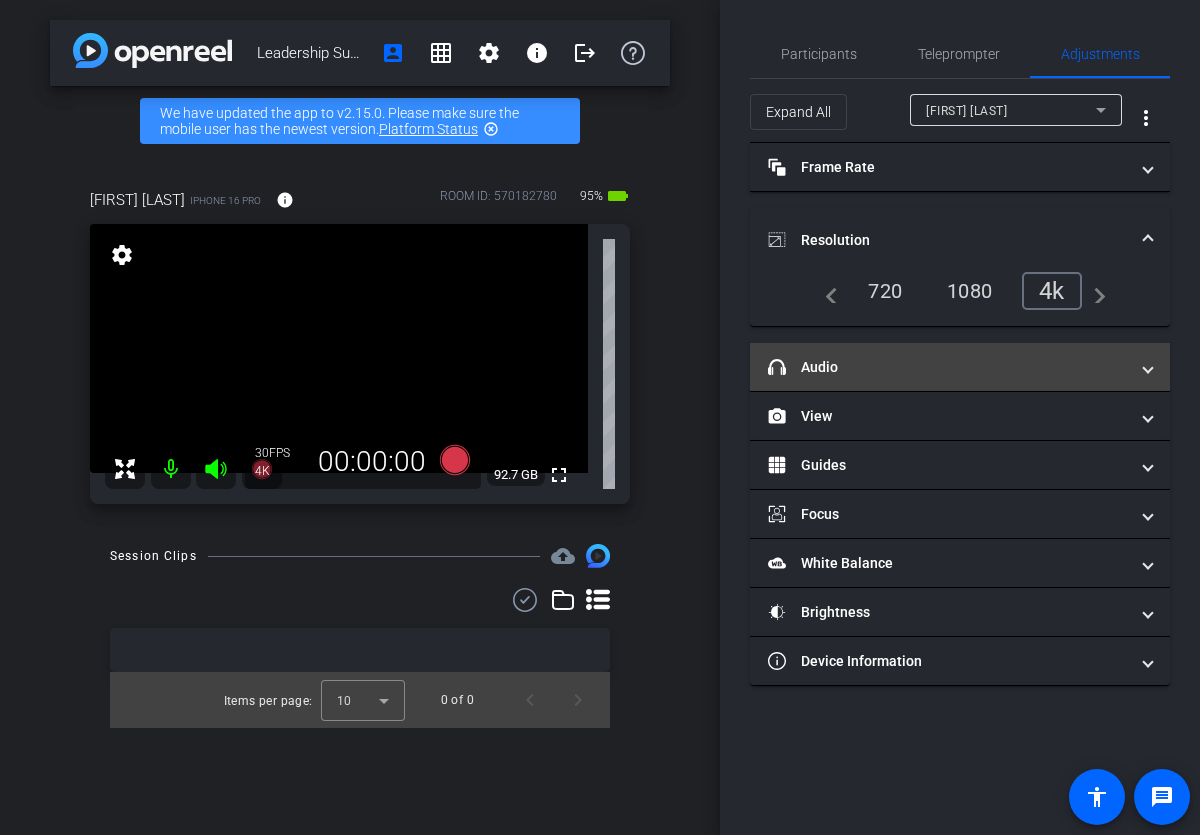 click at bounding box center [1148, 367] 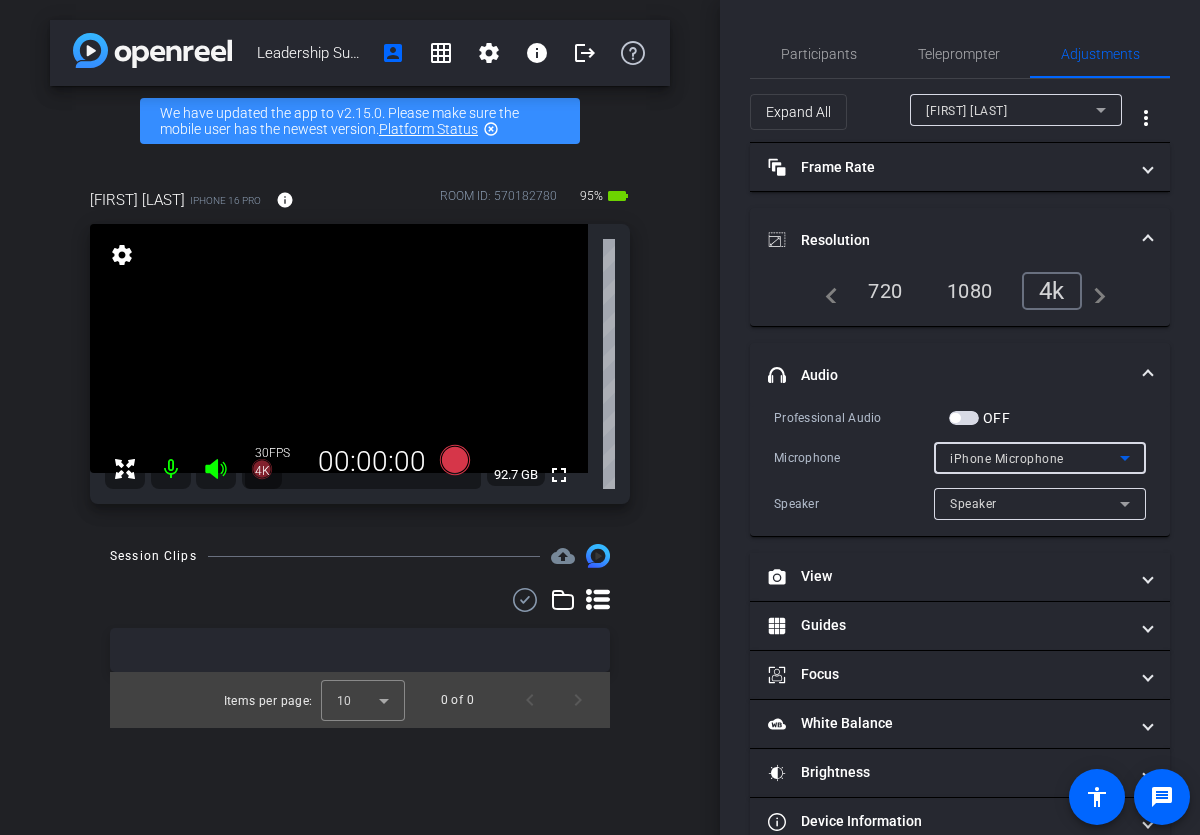 click 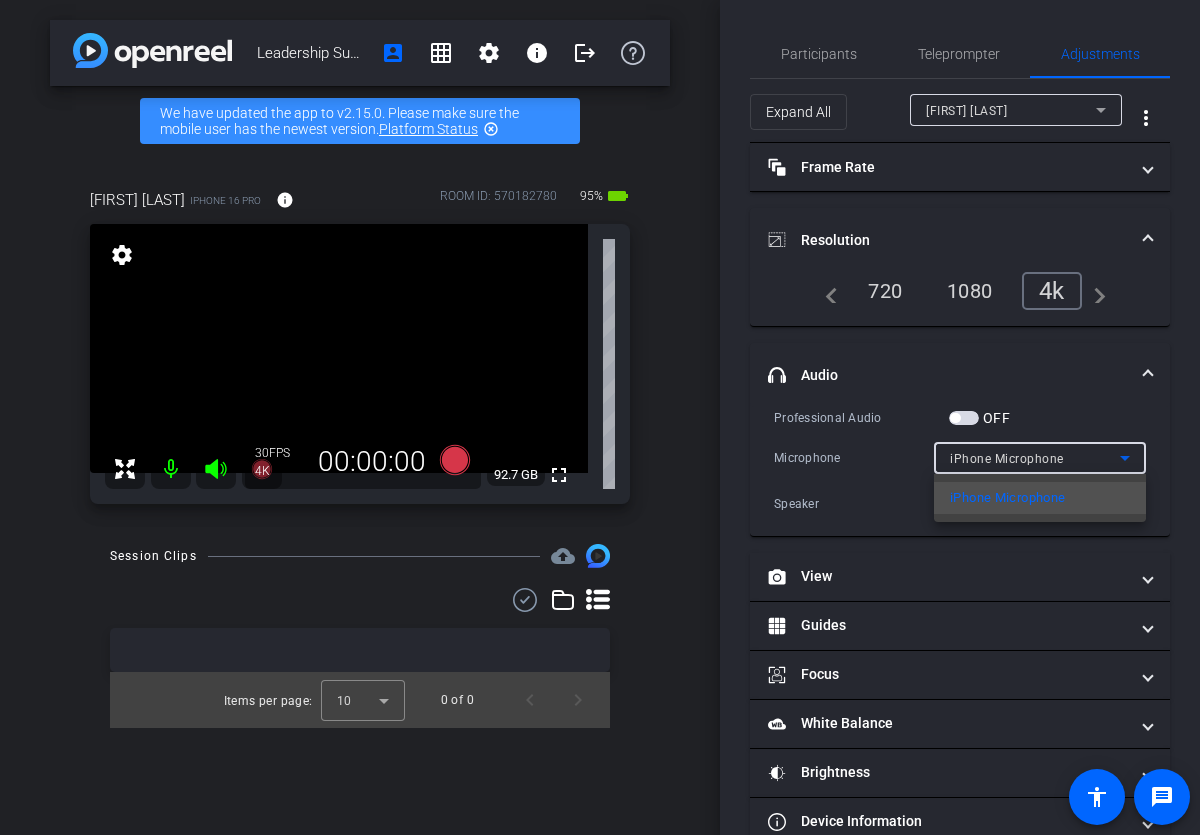 click at bounding box center (600, 417) 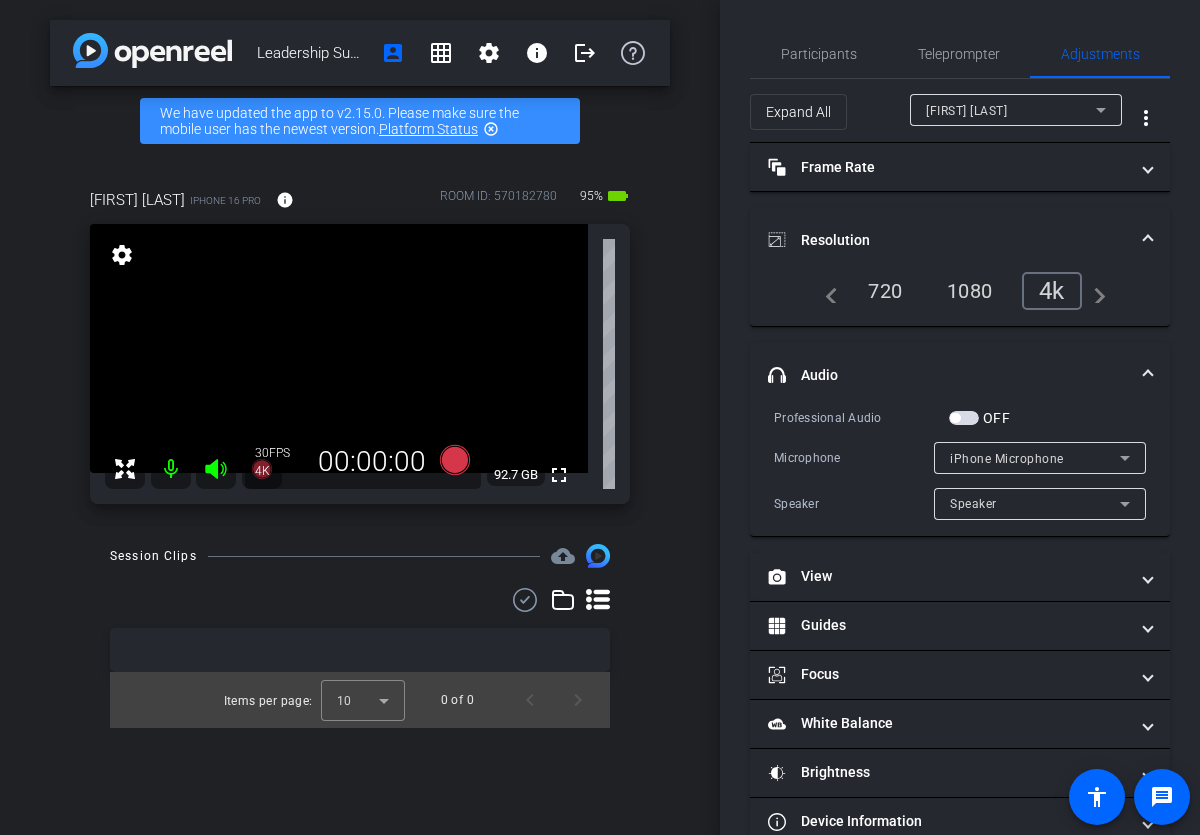 scroll, scrollTop: 1, scrollLeft: 0, axis: vertical 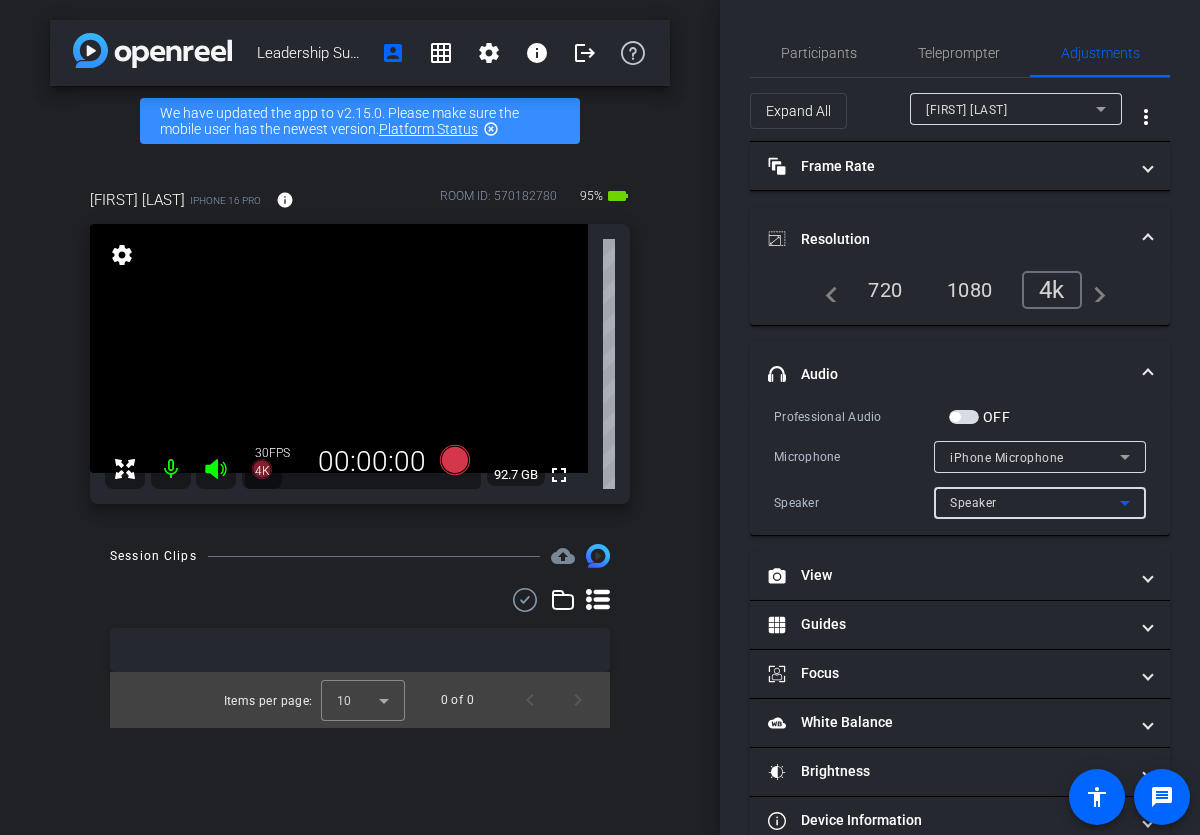 click 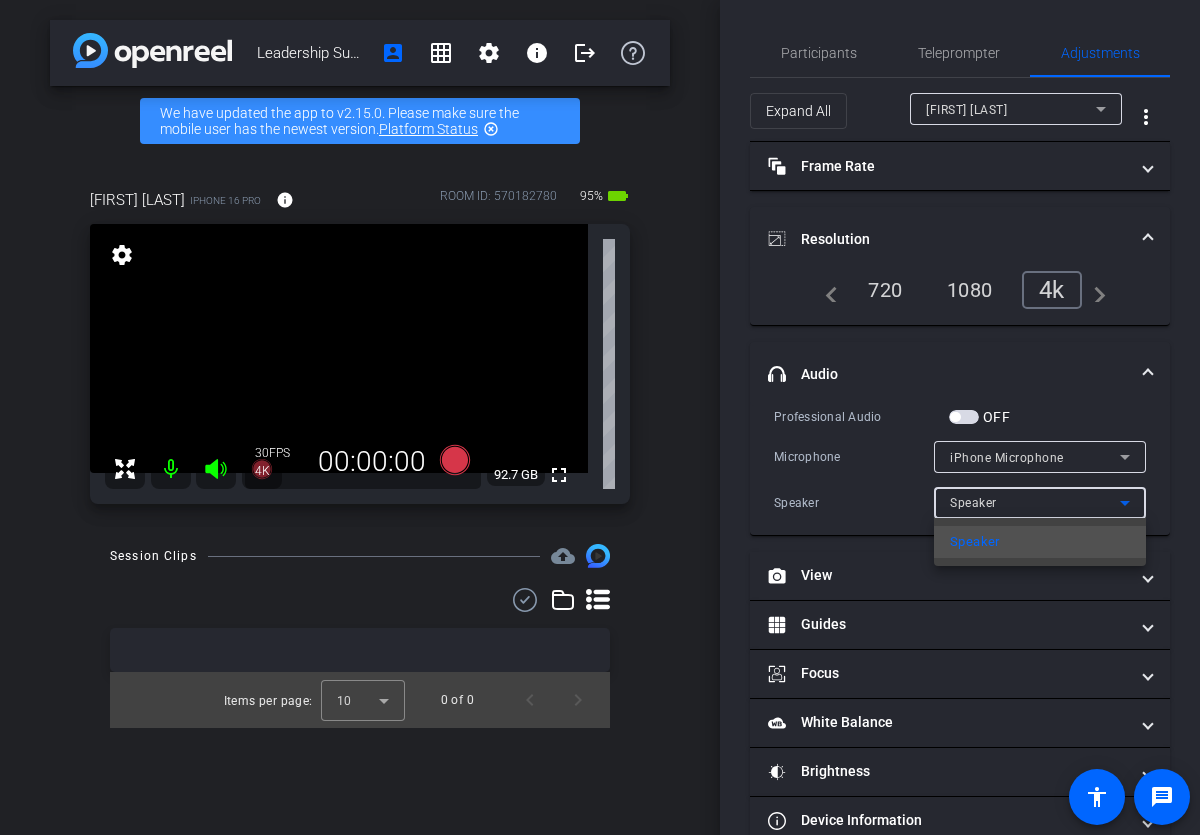 click at bounding box center [600, 417] 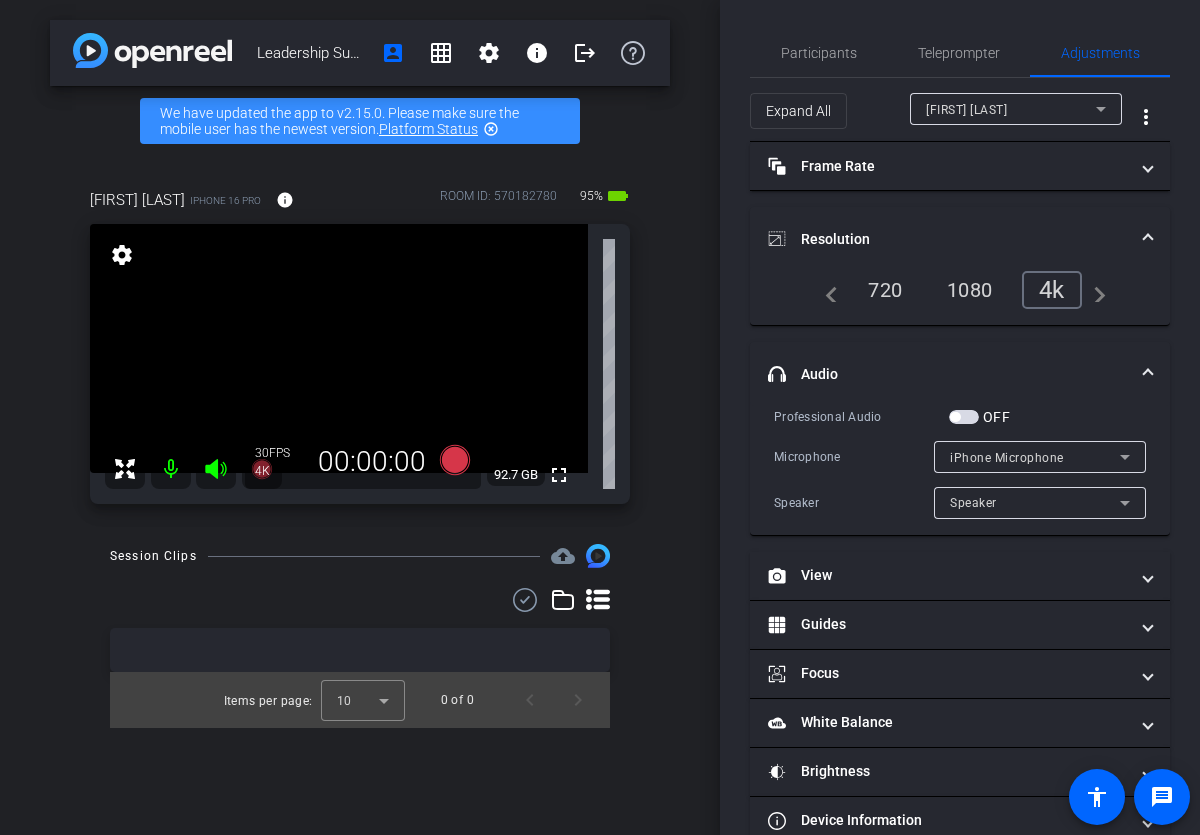 click at bounding box center [964, 417] 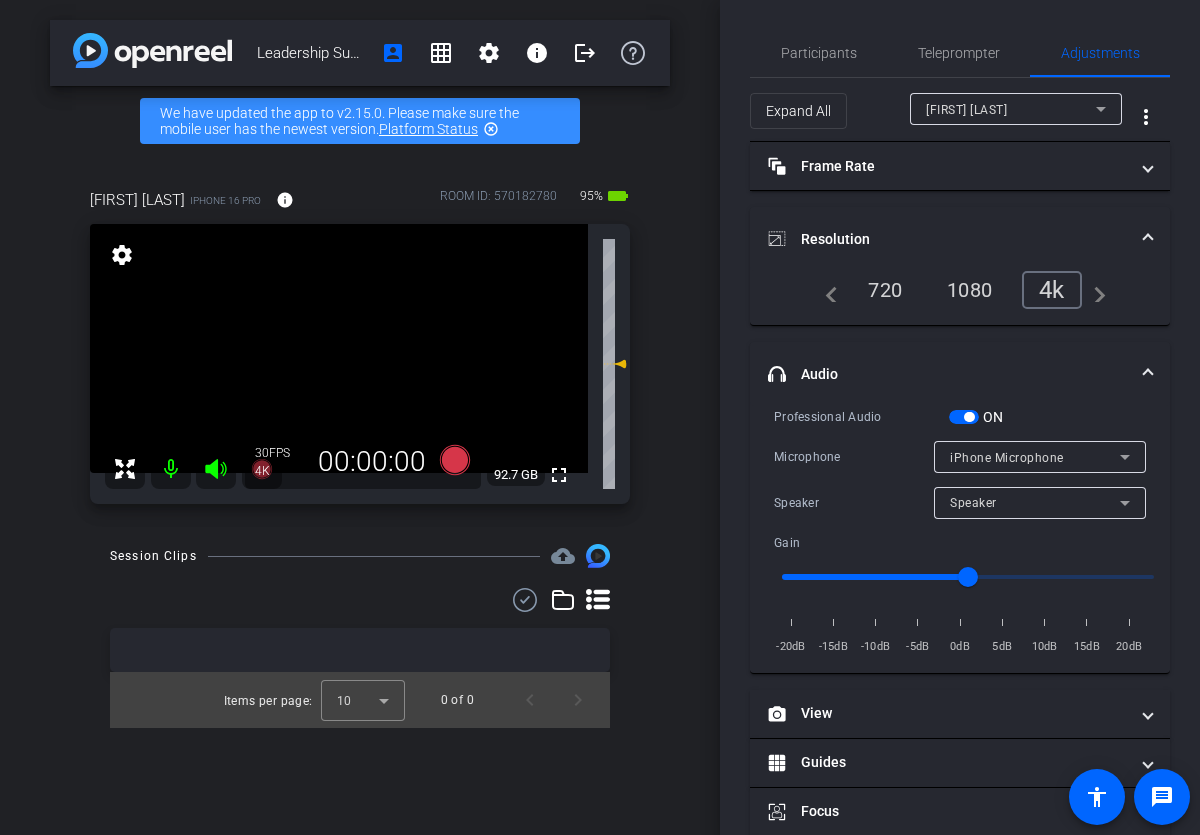 click at bounding box center (969, 417) 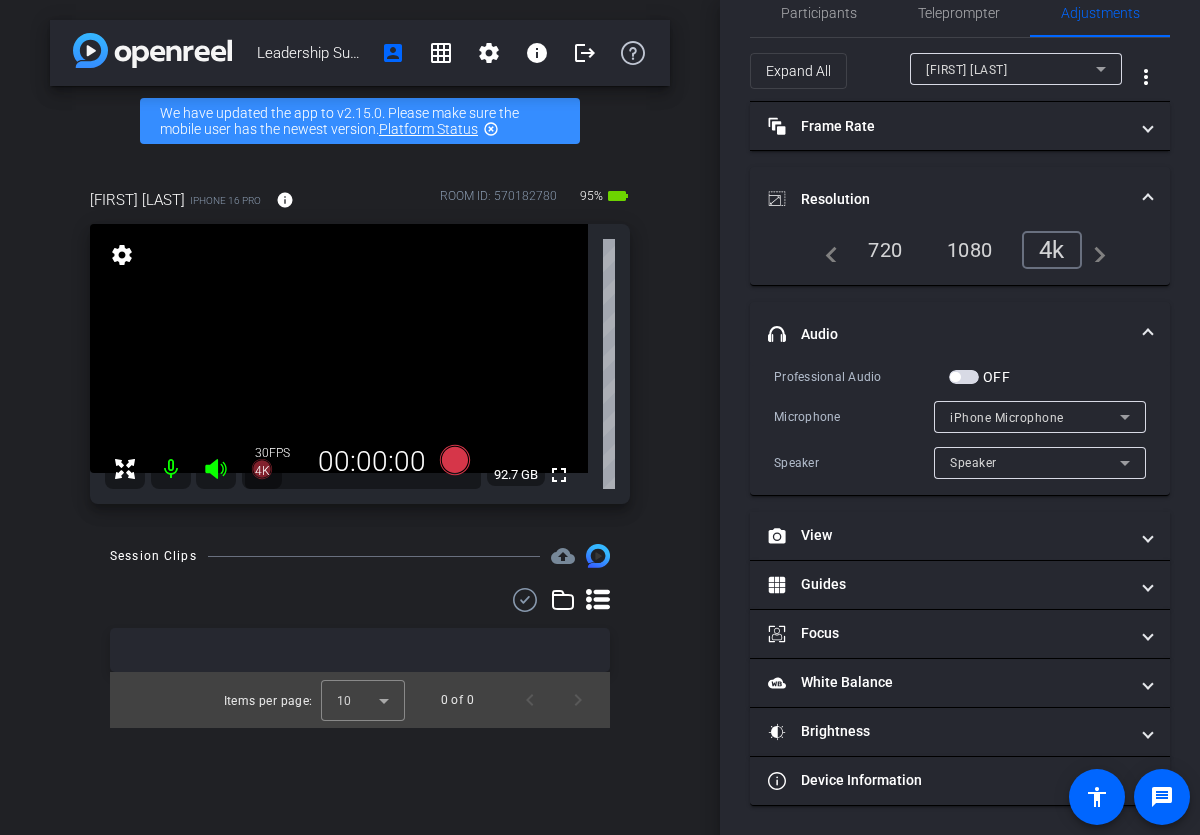 scroll, scrollTop: 0, scrollLeft: 0, axis: both 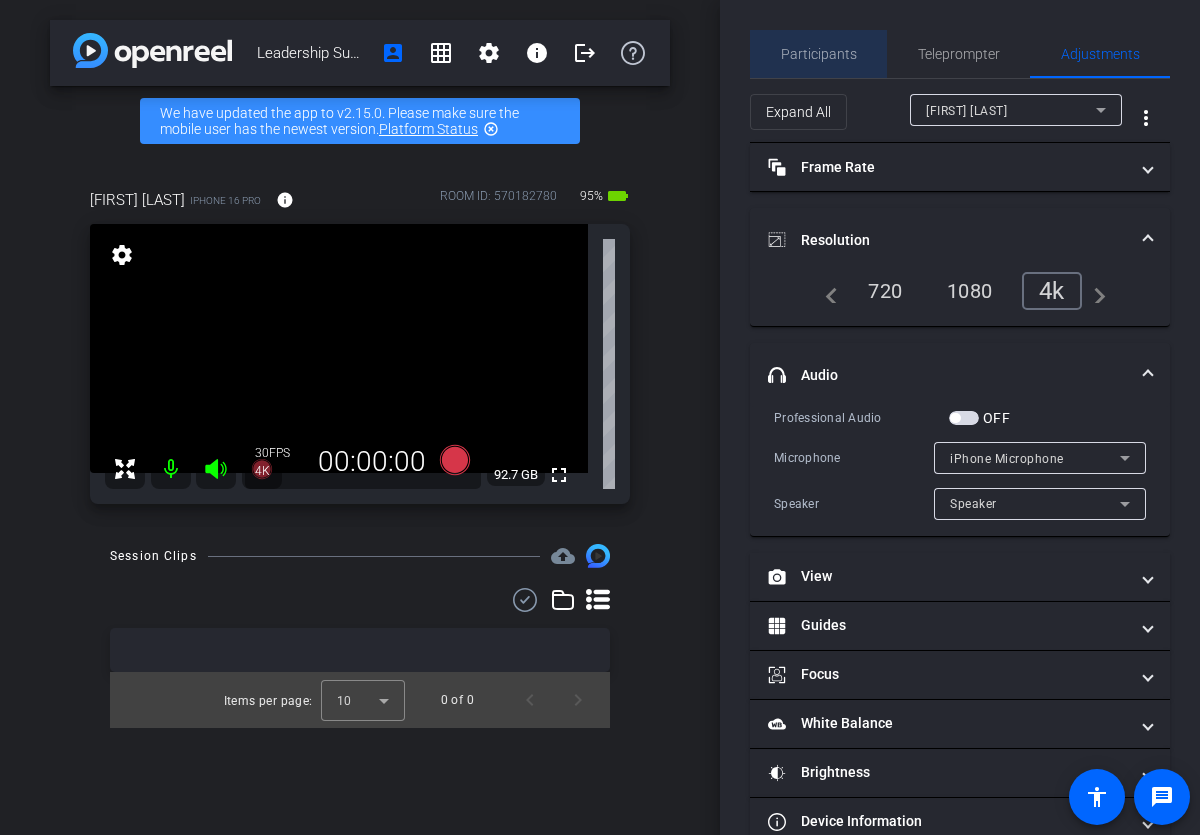 click on "Participants" at bounding box center (819, 54) 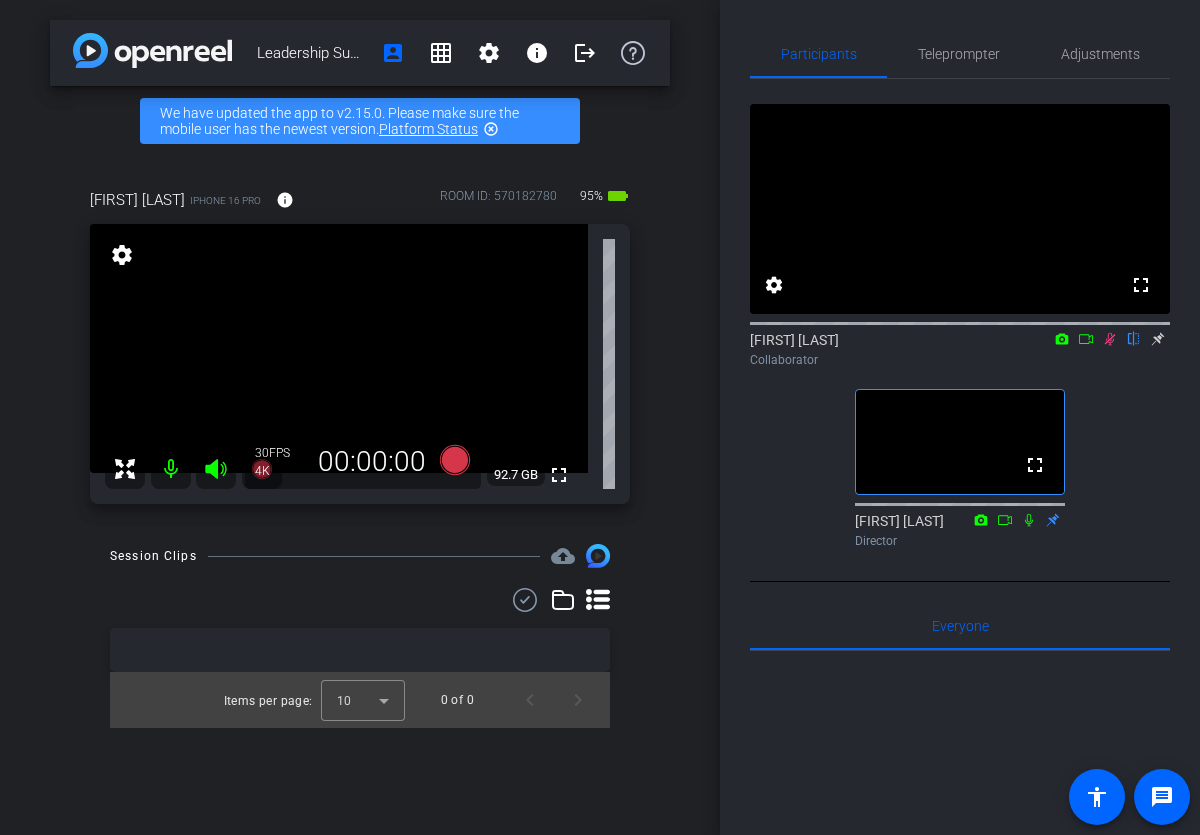 click 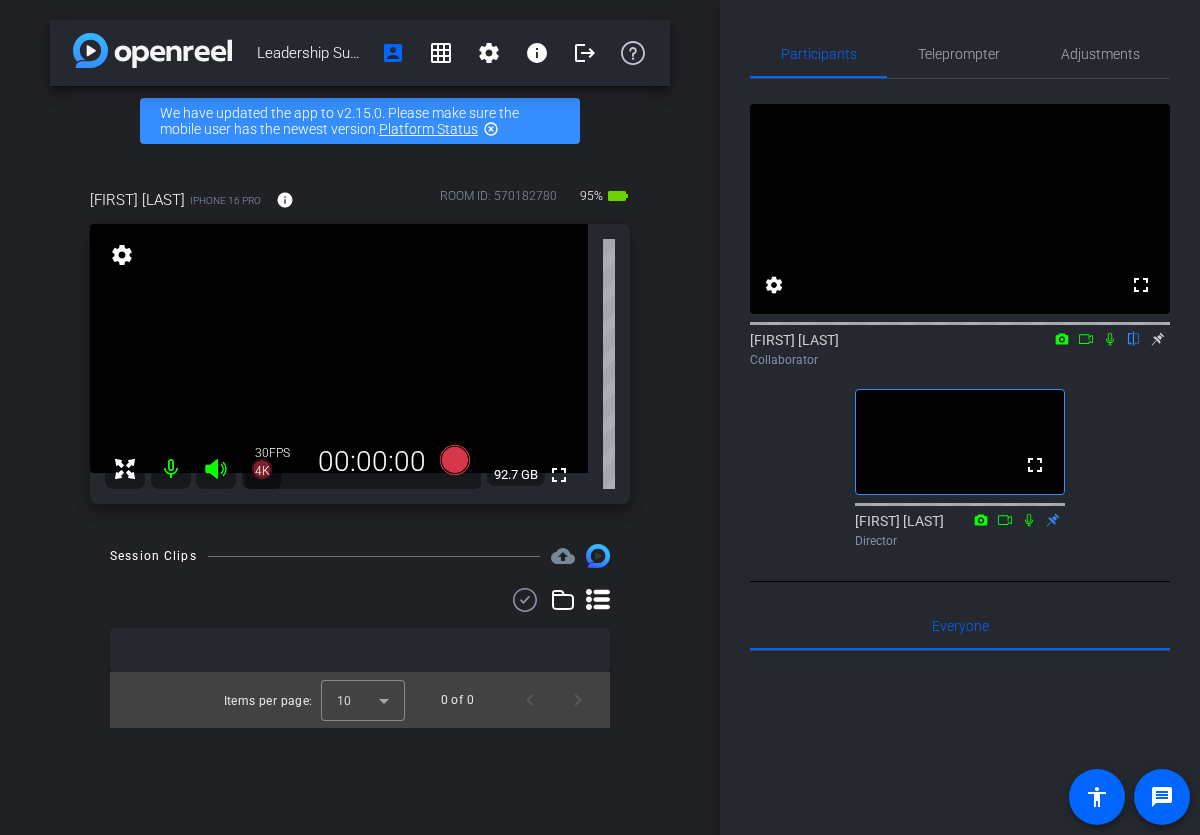 click 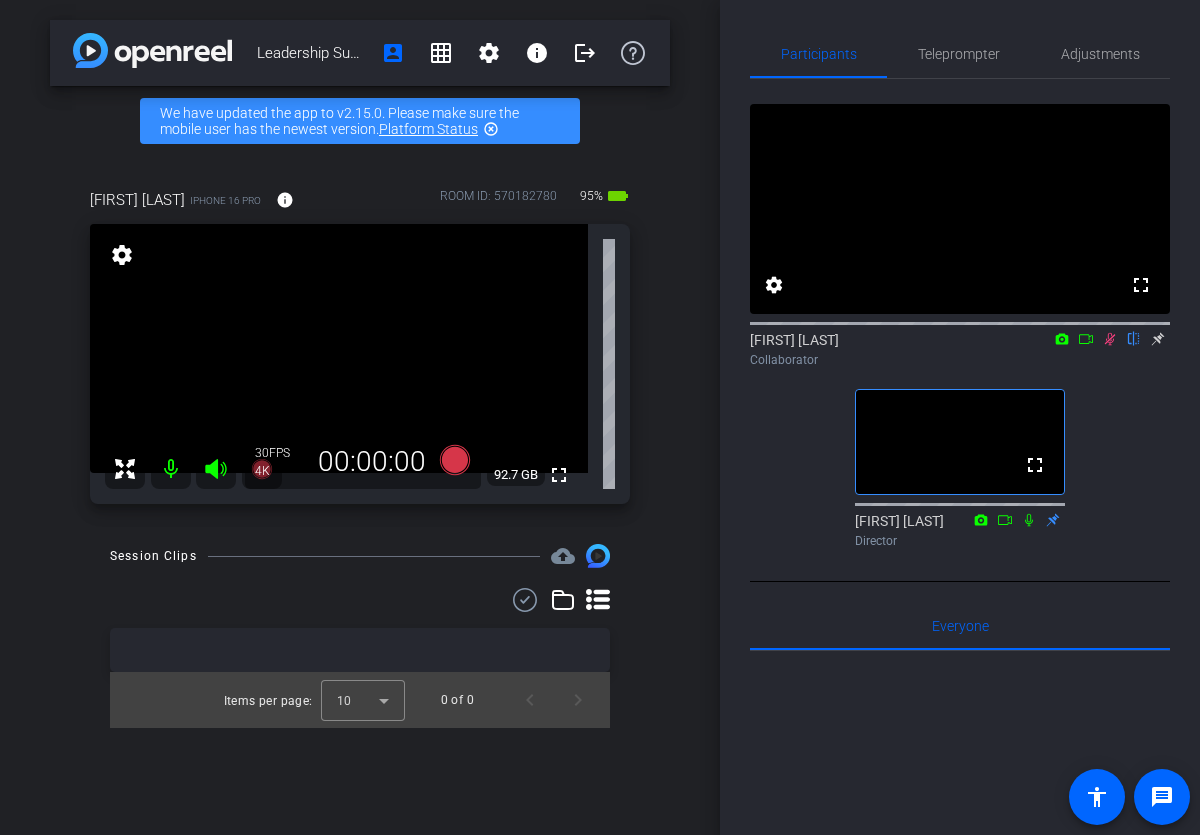 click 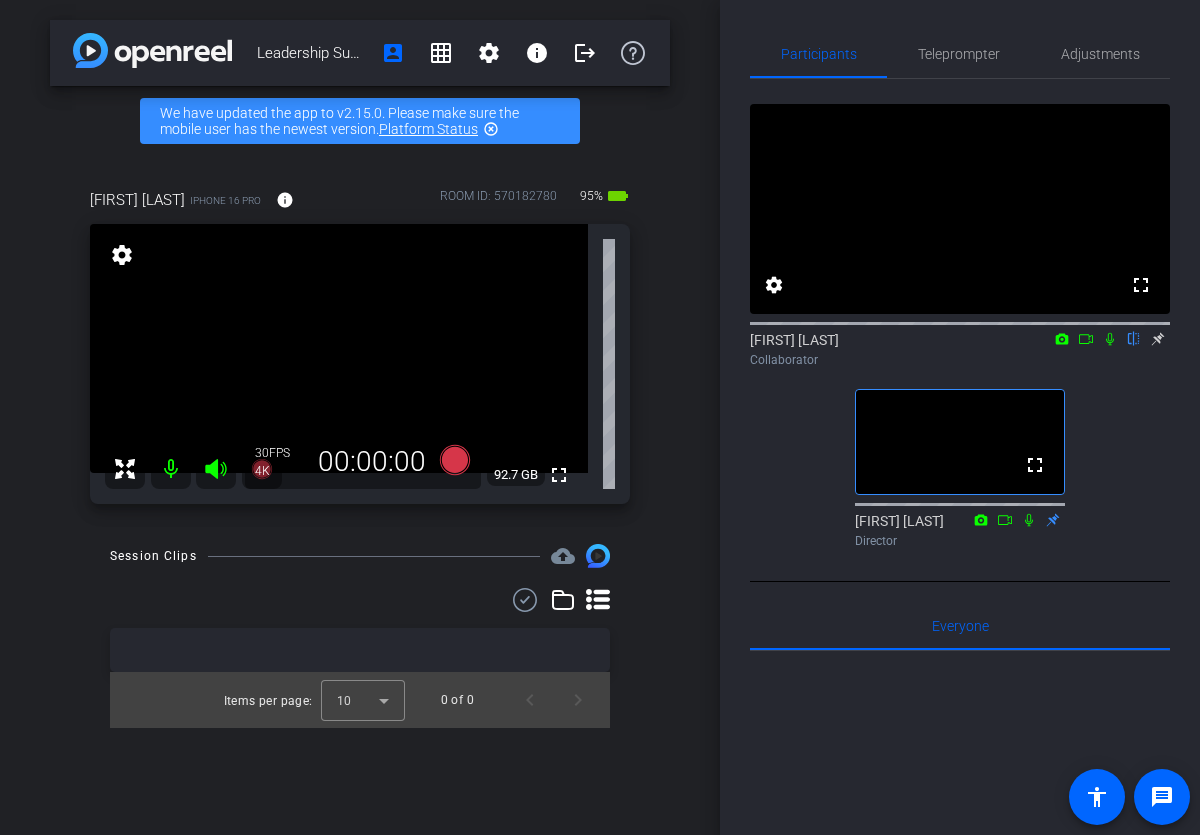 drag, startPoint x: 1106, startPoint y: 367, endPoint x: 1114, endPoint y: 374, distance: 10.630146 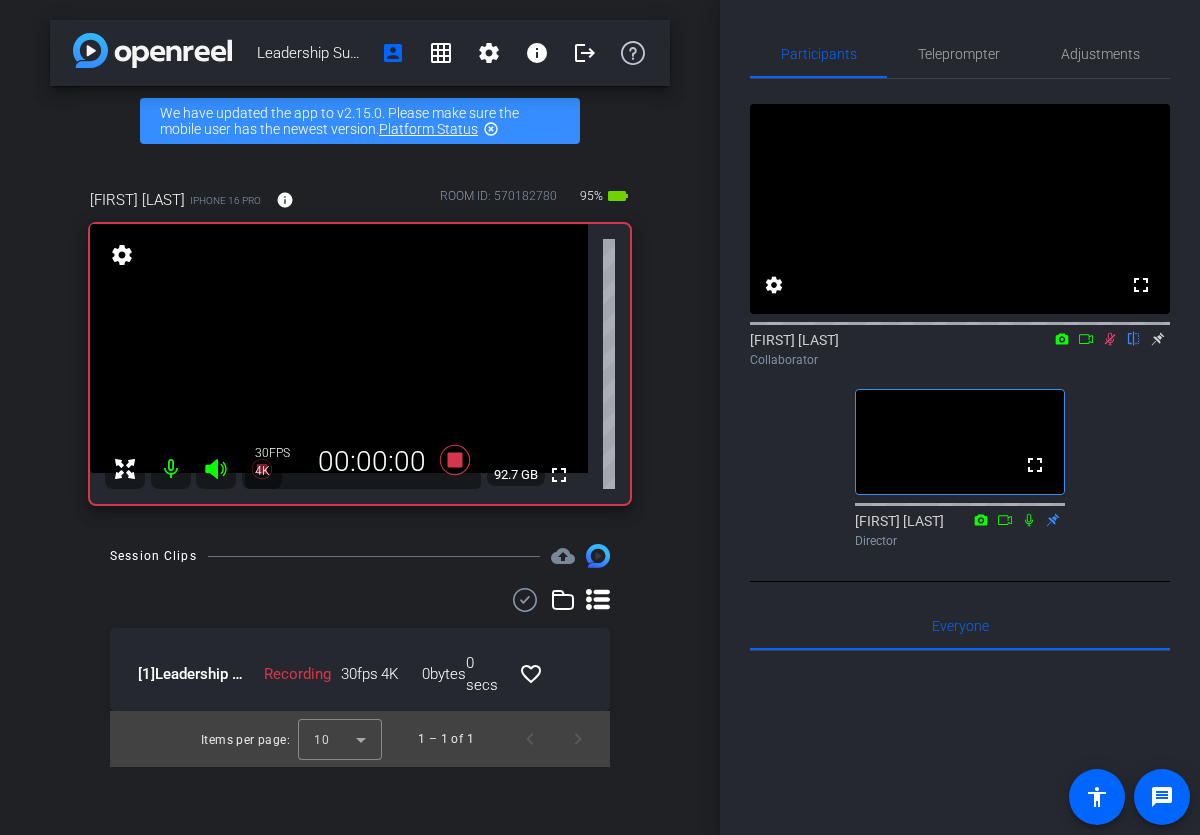 click 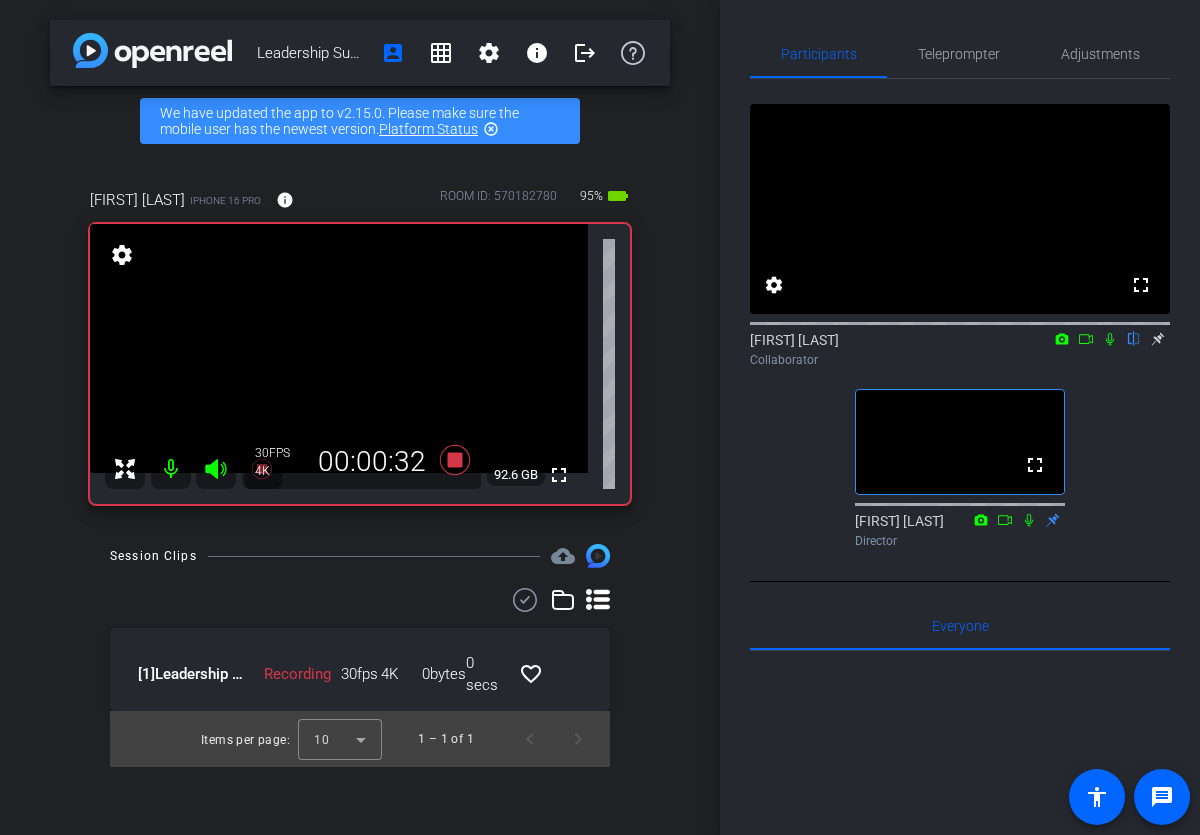 click 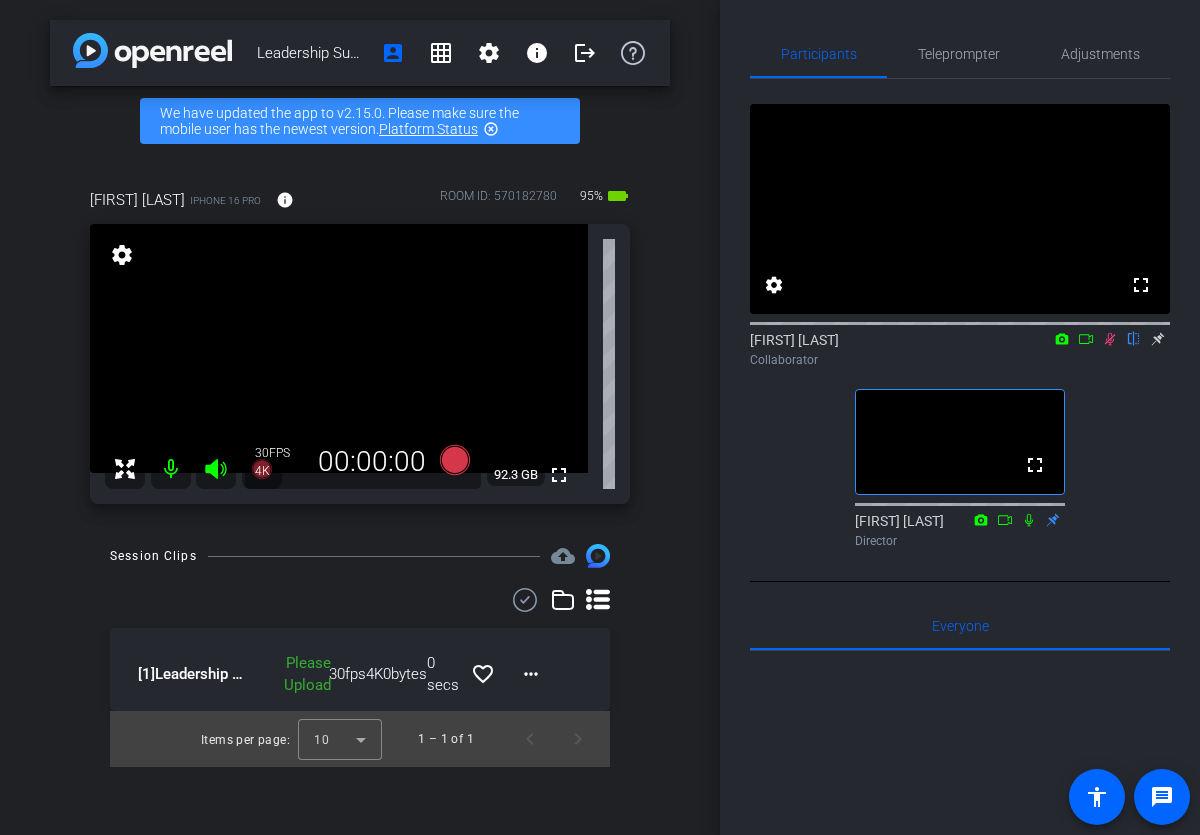 click 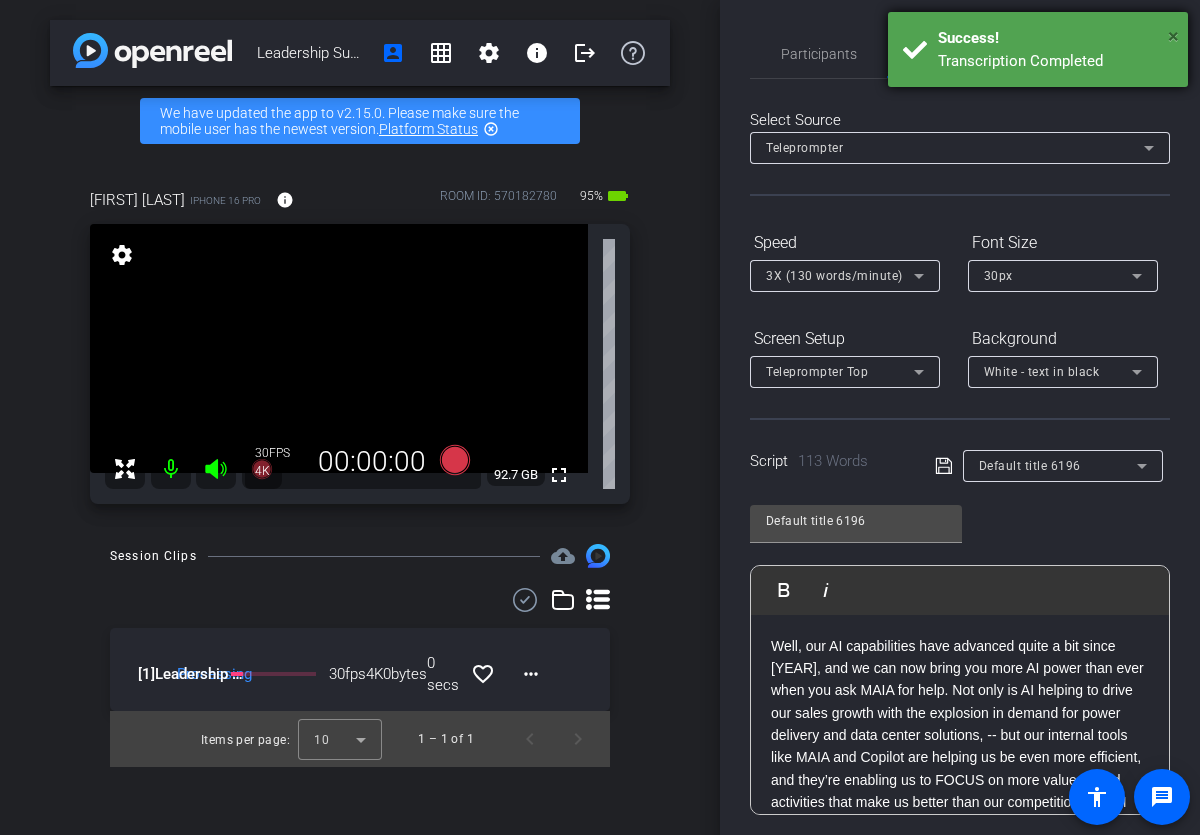 click on "×" at bounding box center [1173, 36] 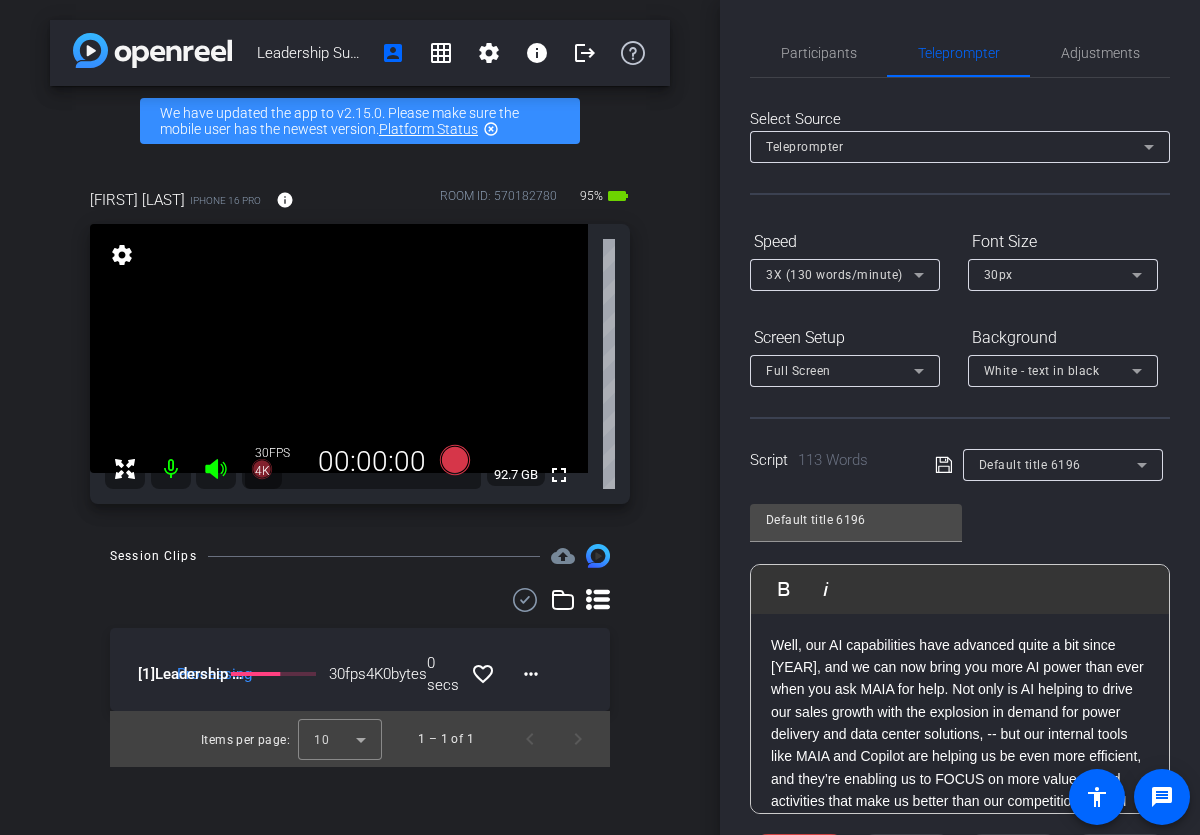 scroll, scrollTop: 0, scrollLeft: 0, axis: both 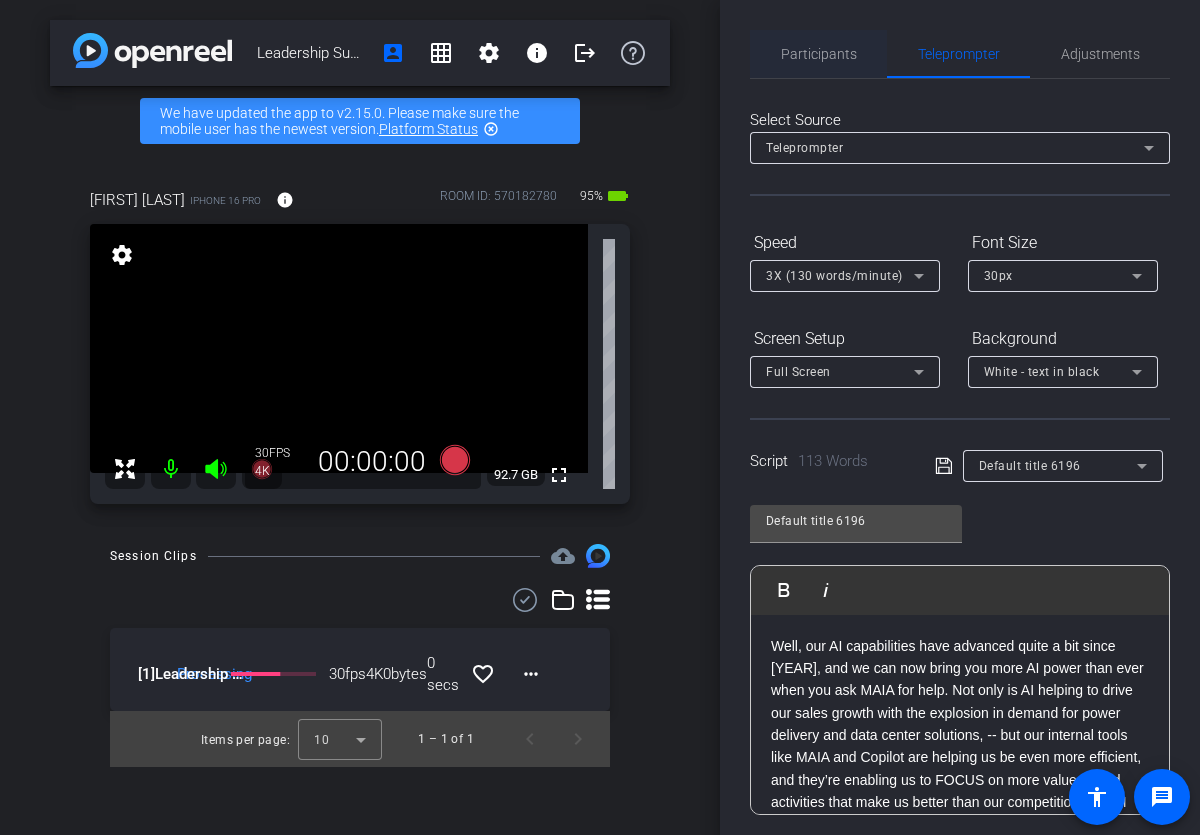 click on "Participants" at bounding box center [819, 54] 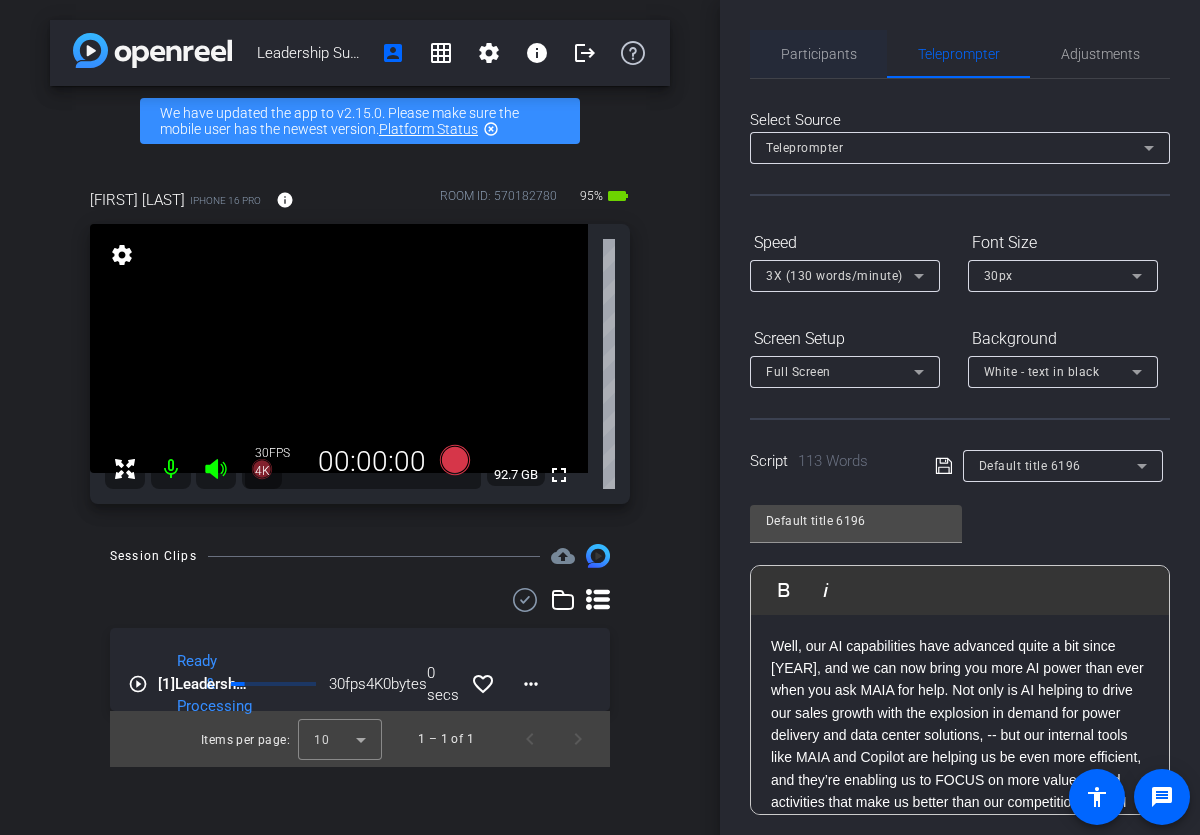 click on "Participants" at bounding box center [819, 54] 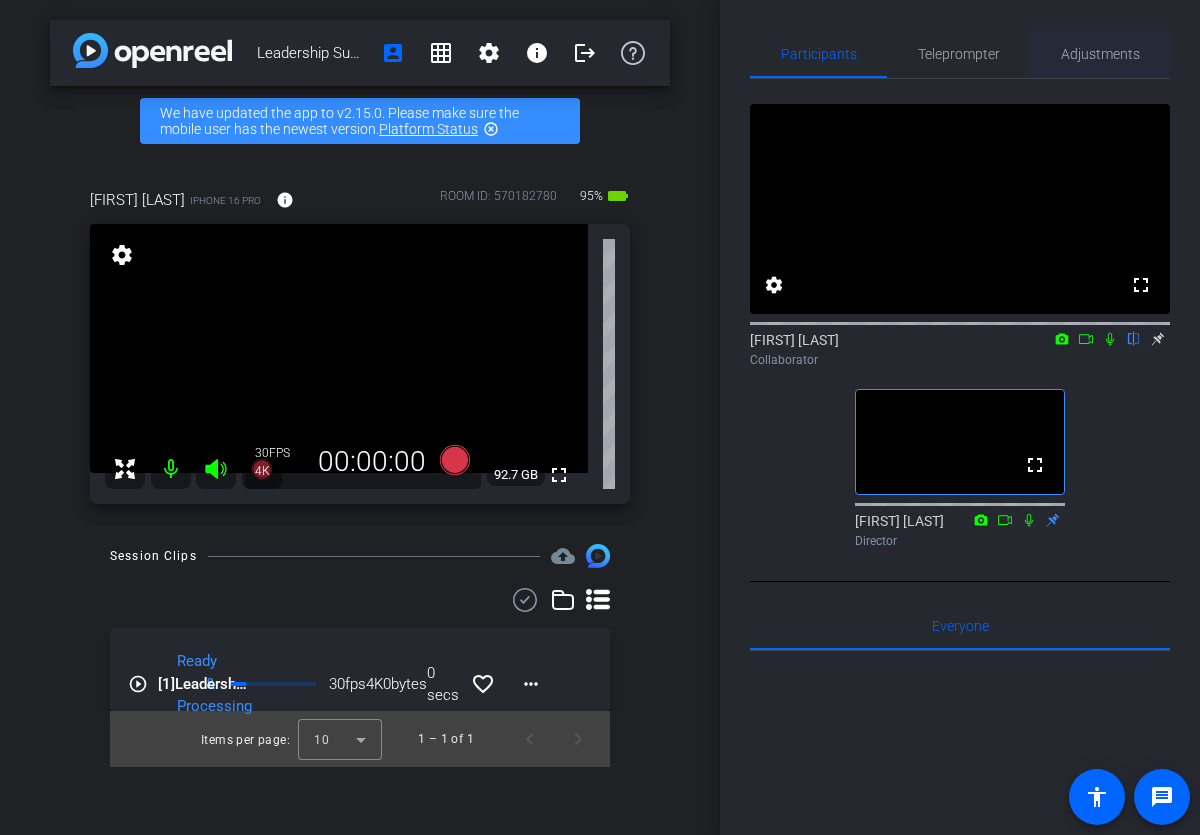 click on "Adjustments" at bounding box center [1100, 54] 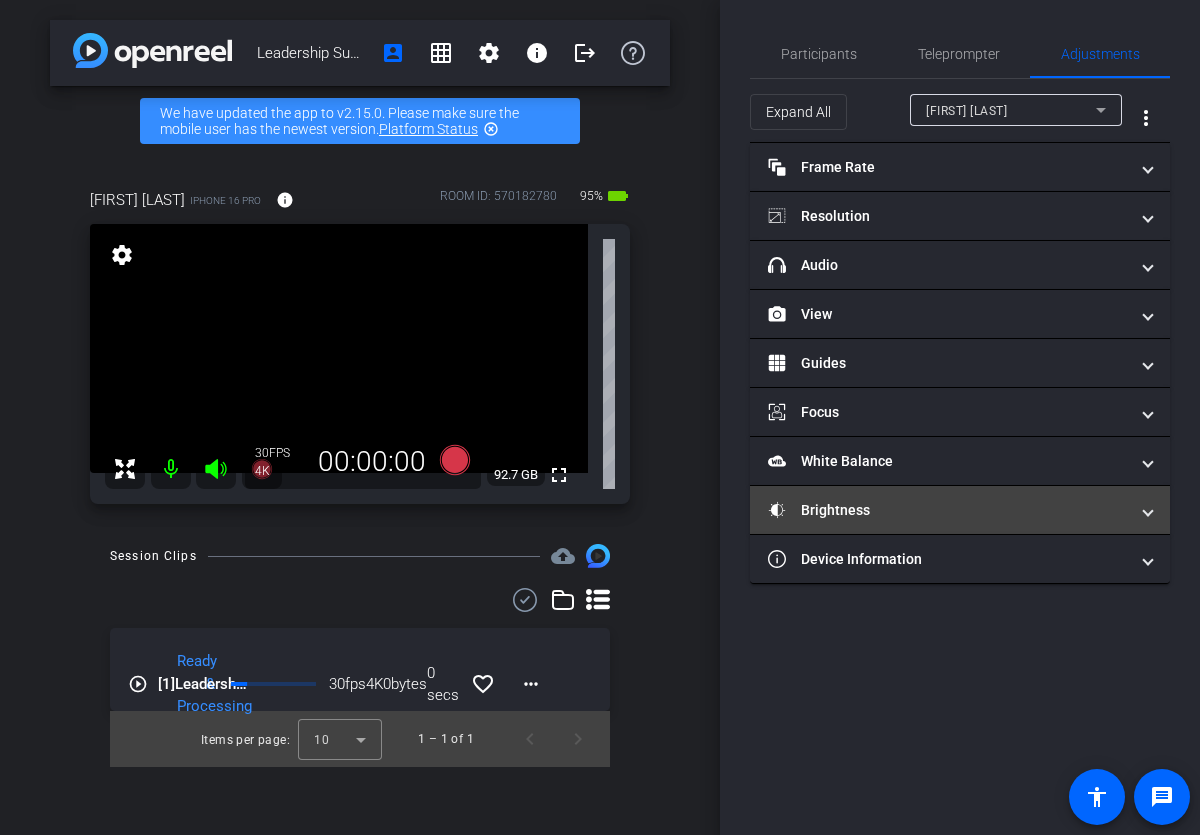 click at bounding box center [1148, 510] 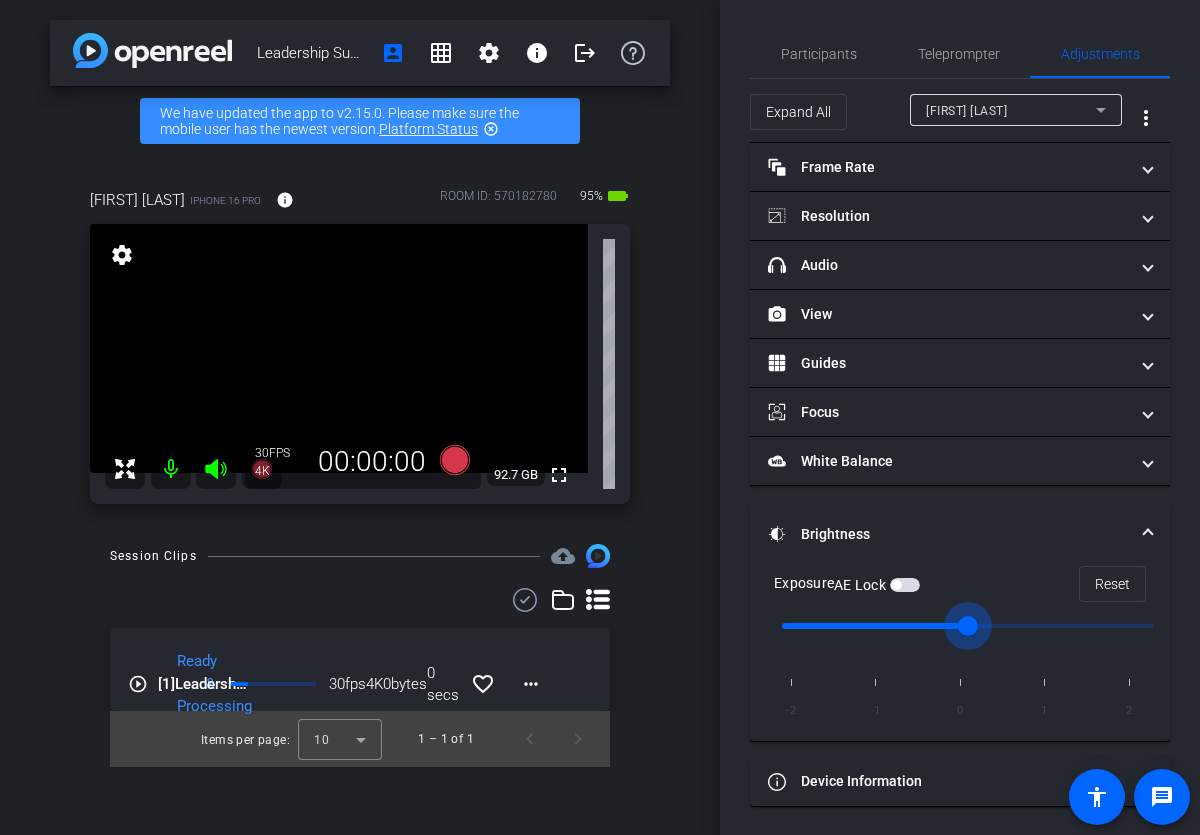 drag, startPoint x: 970, startPoint y: 629, endPoint x: 980, endPoint y: 628, distance: 10.049875 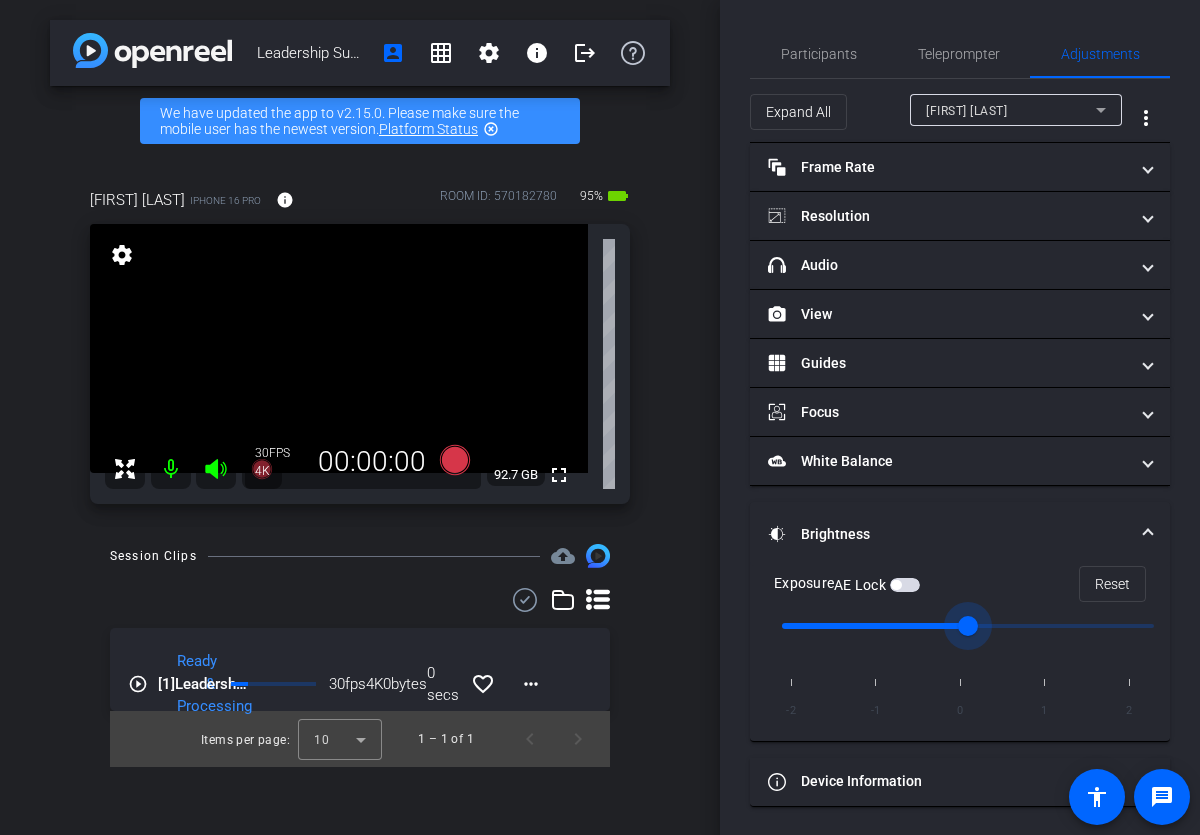 click at bounding box center (1148, 534) 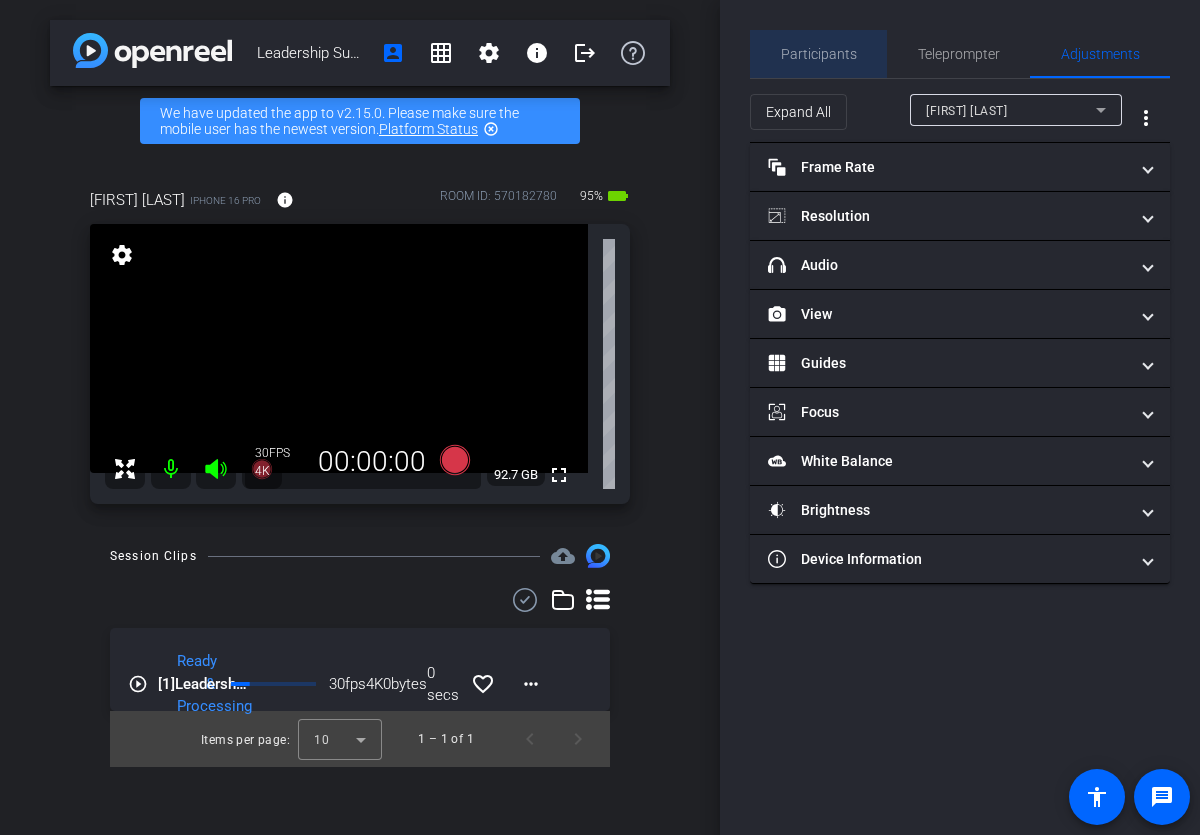 click on "Participants" at bounding box center (819, 54) 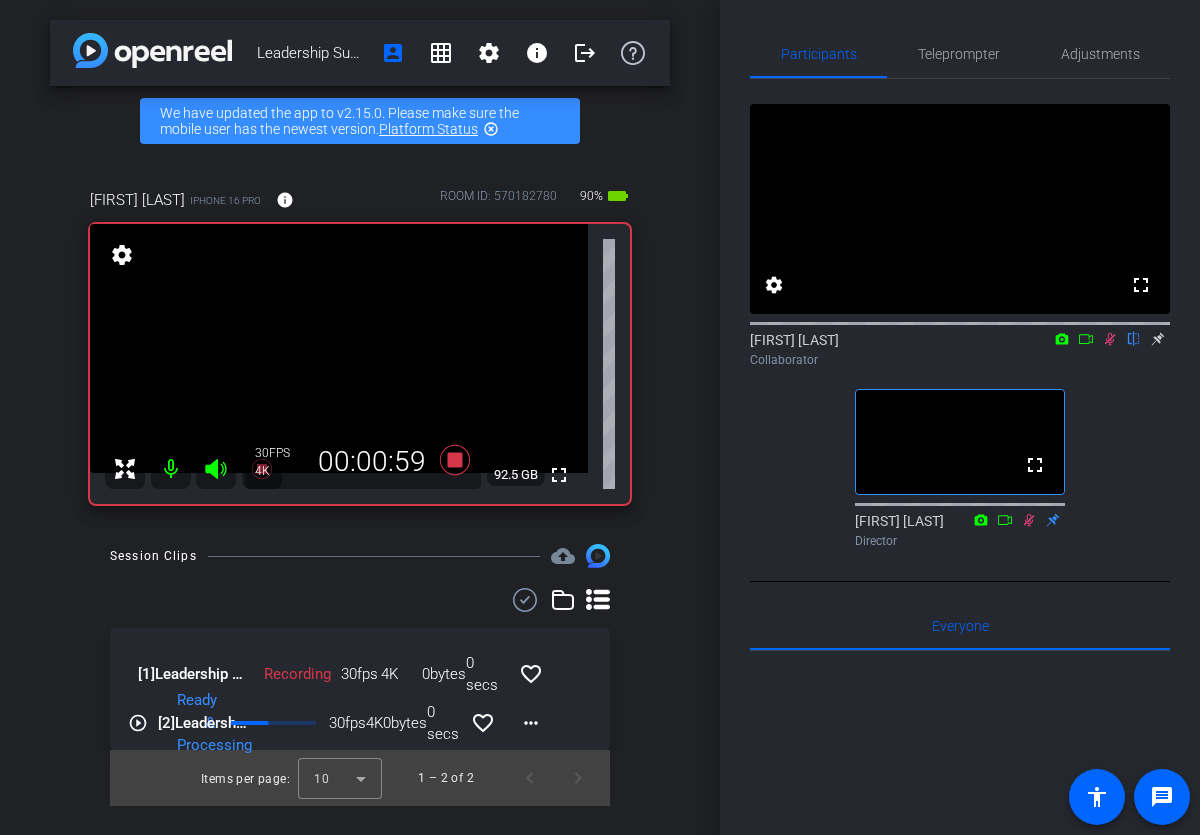 click 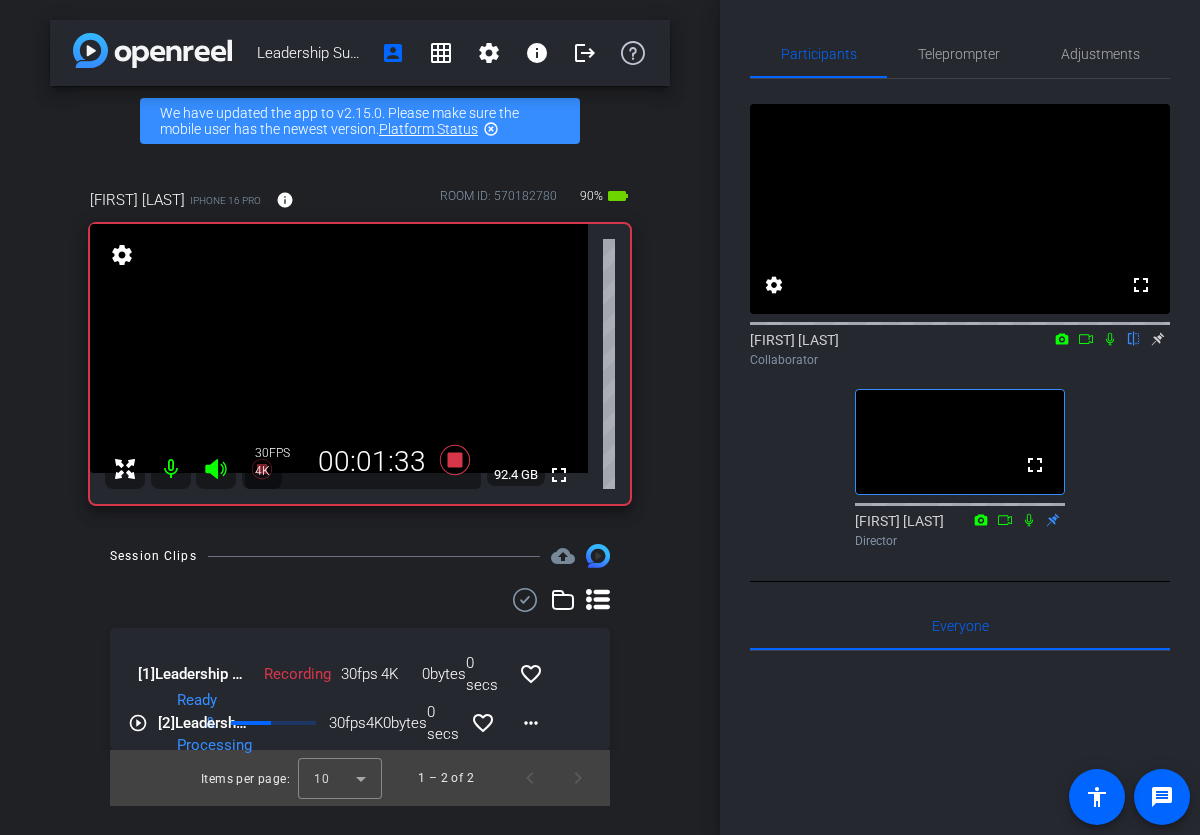 click 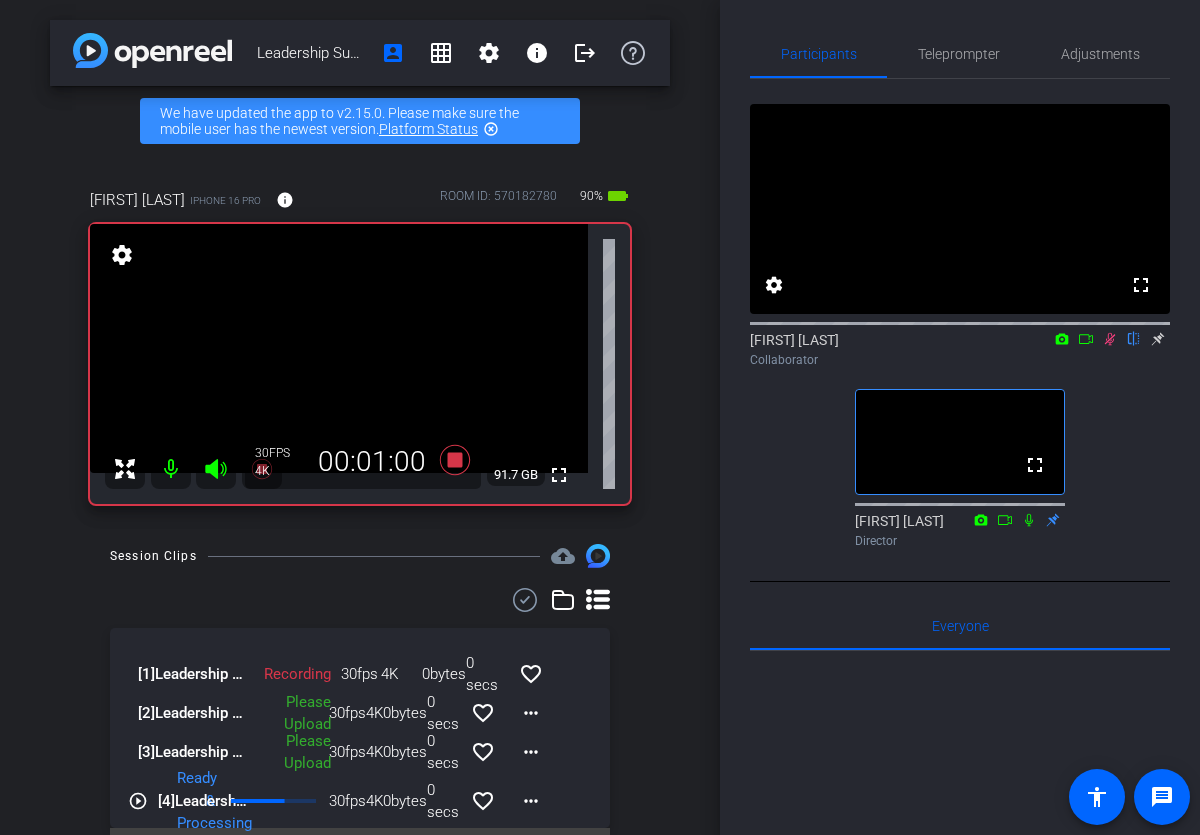 click 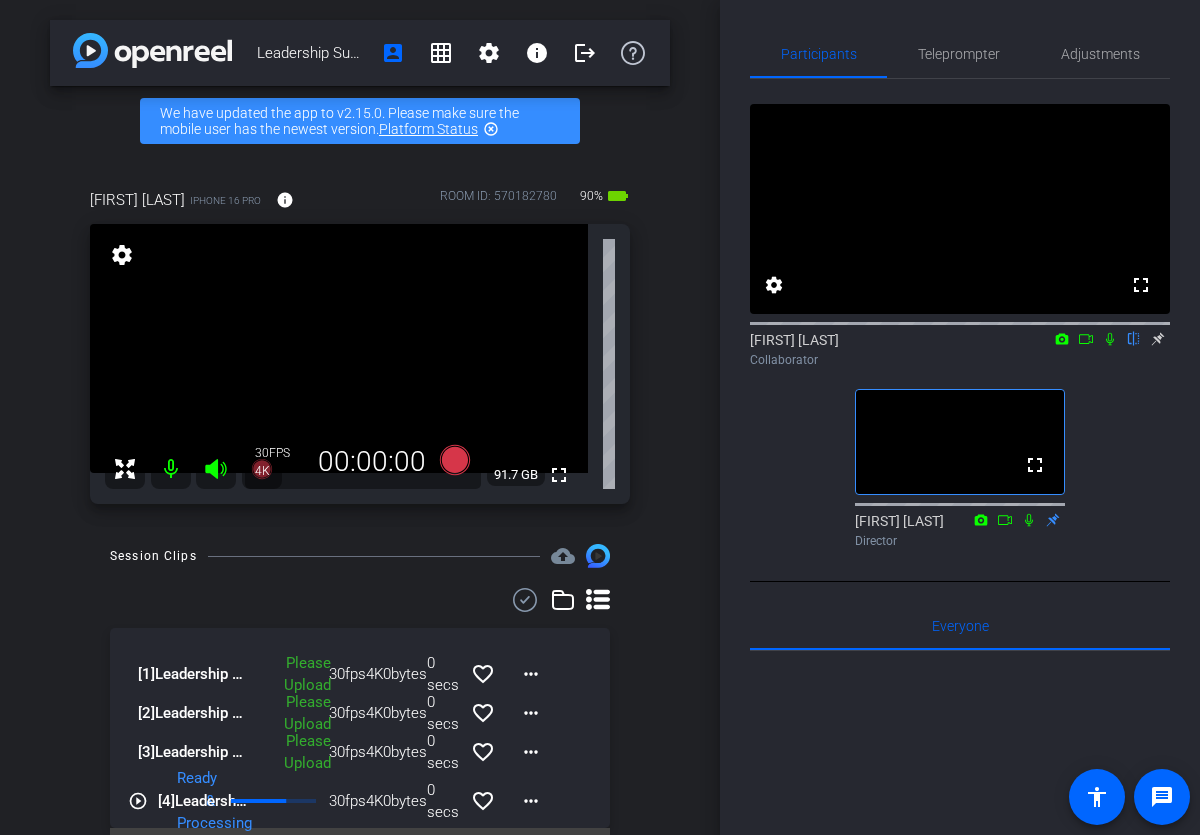 drag, startPoint x: 1110, startPoint y: 369, endPoint x: 1113, endPoint y: 422, distance: 53.08484 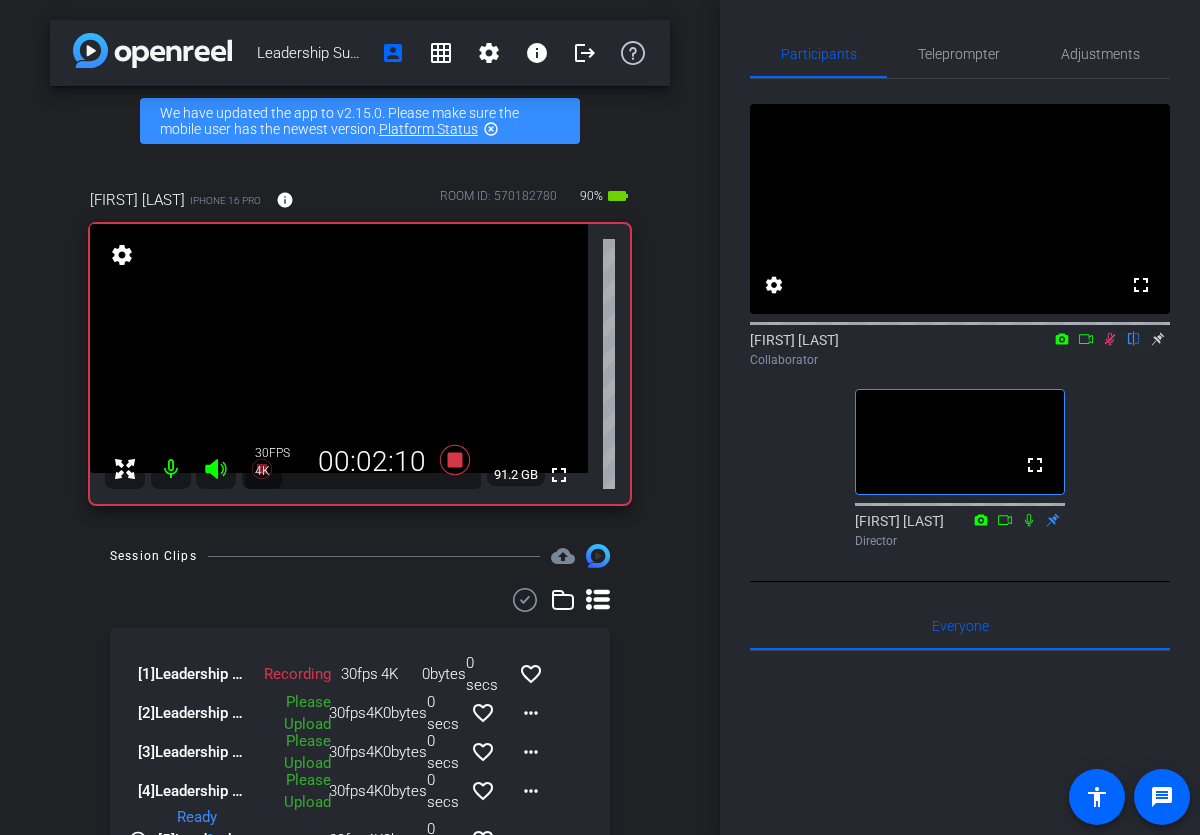 click 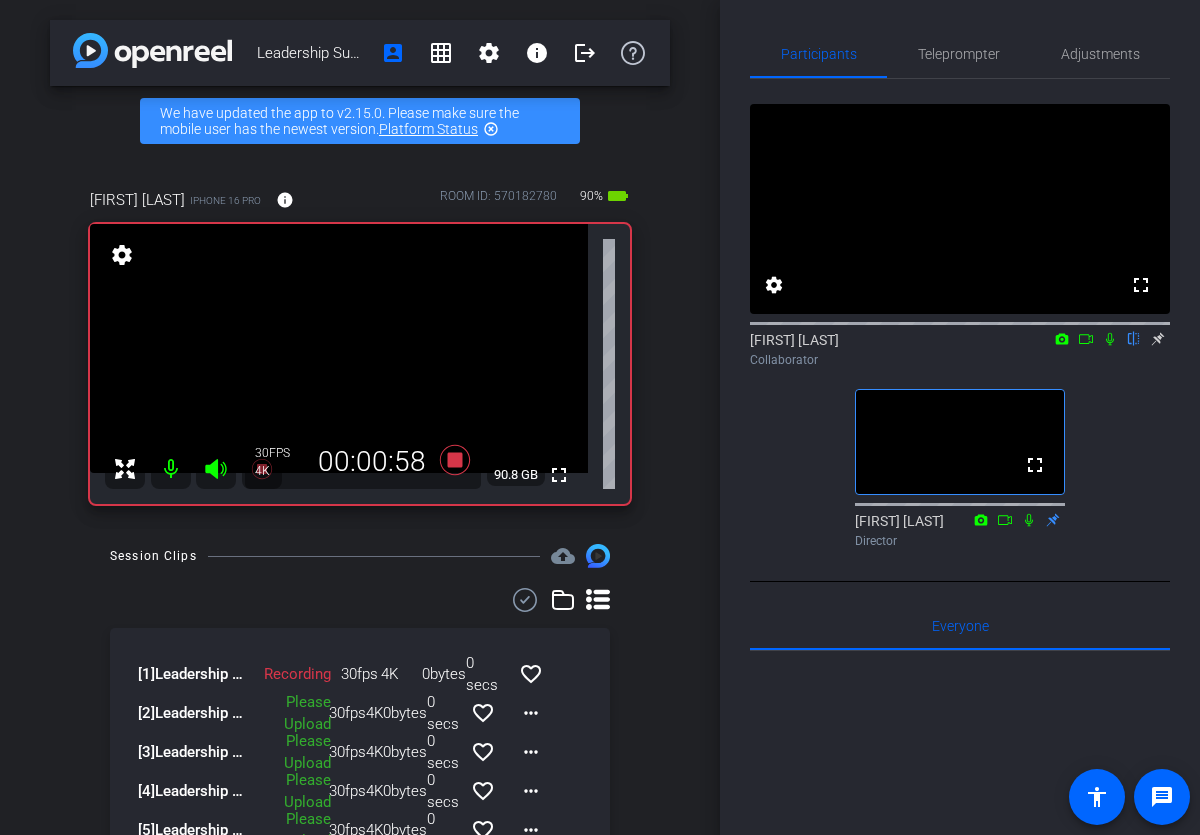 click 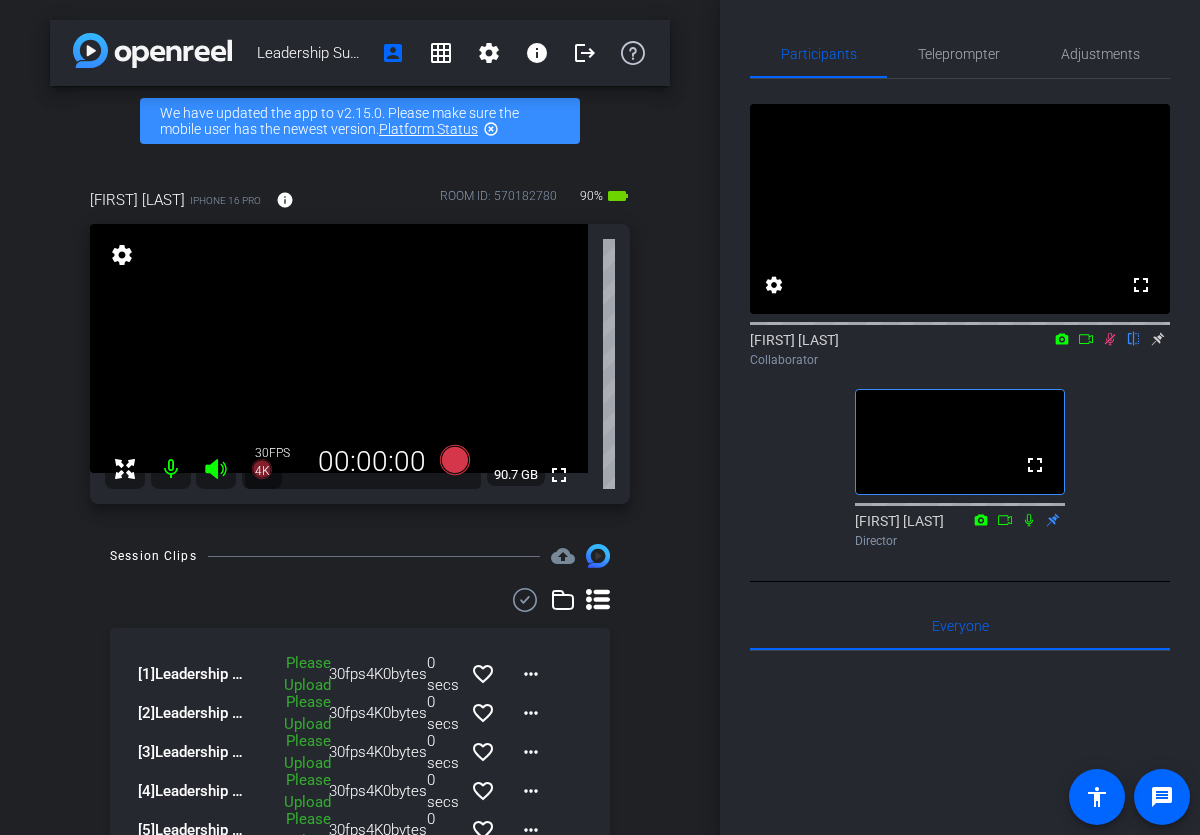 click 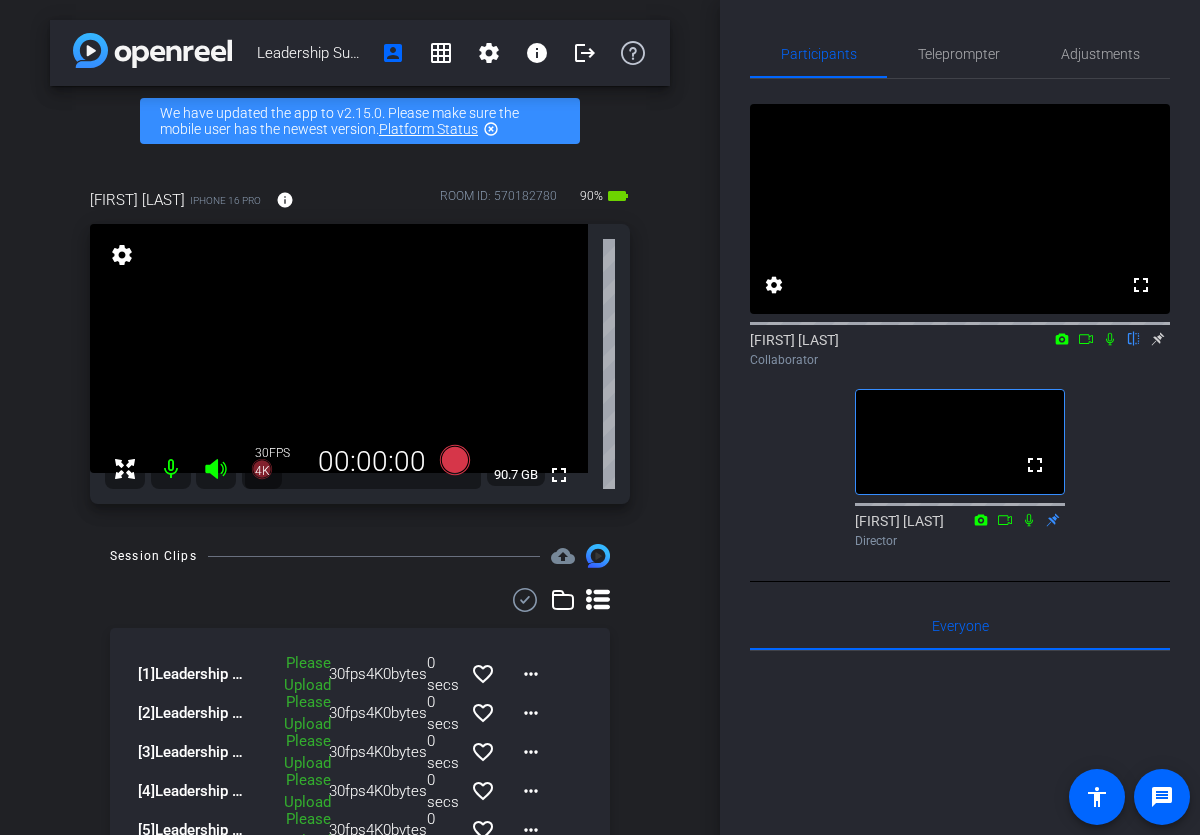 click 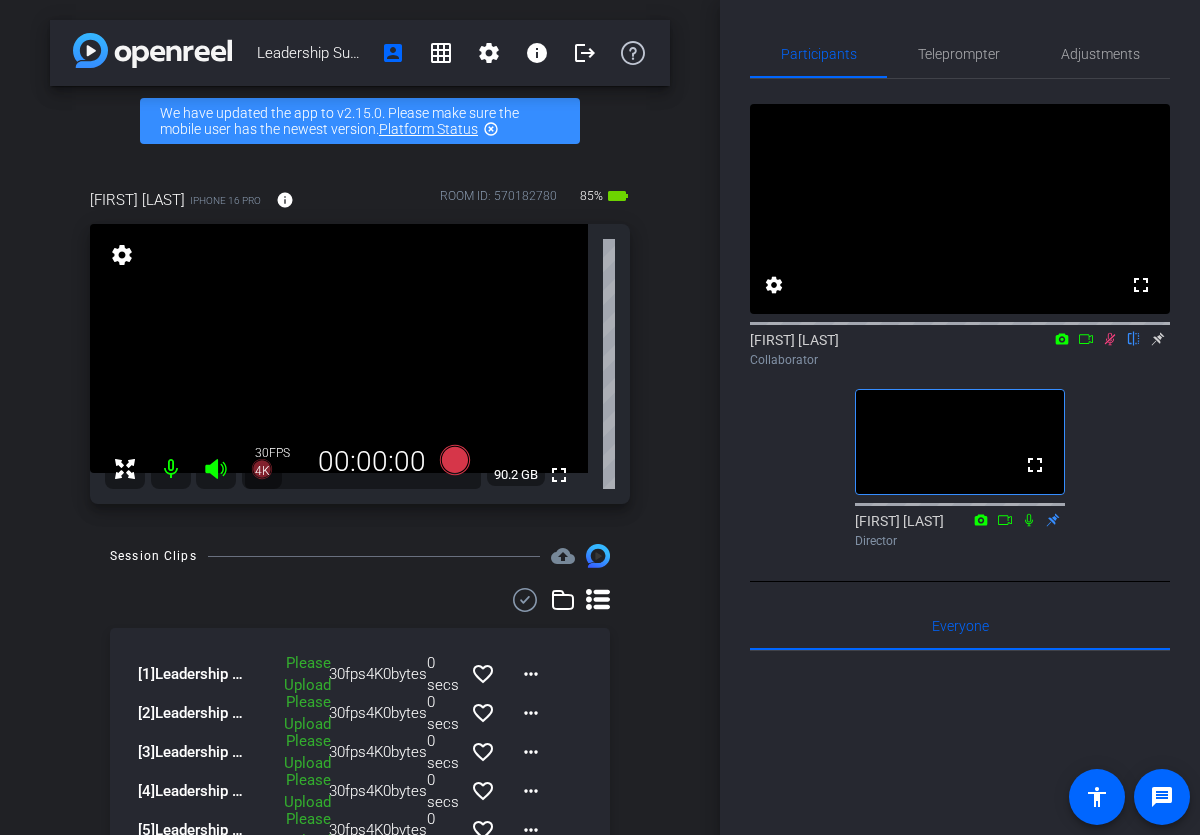 click 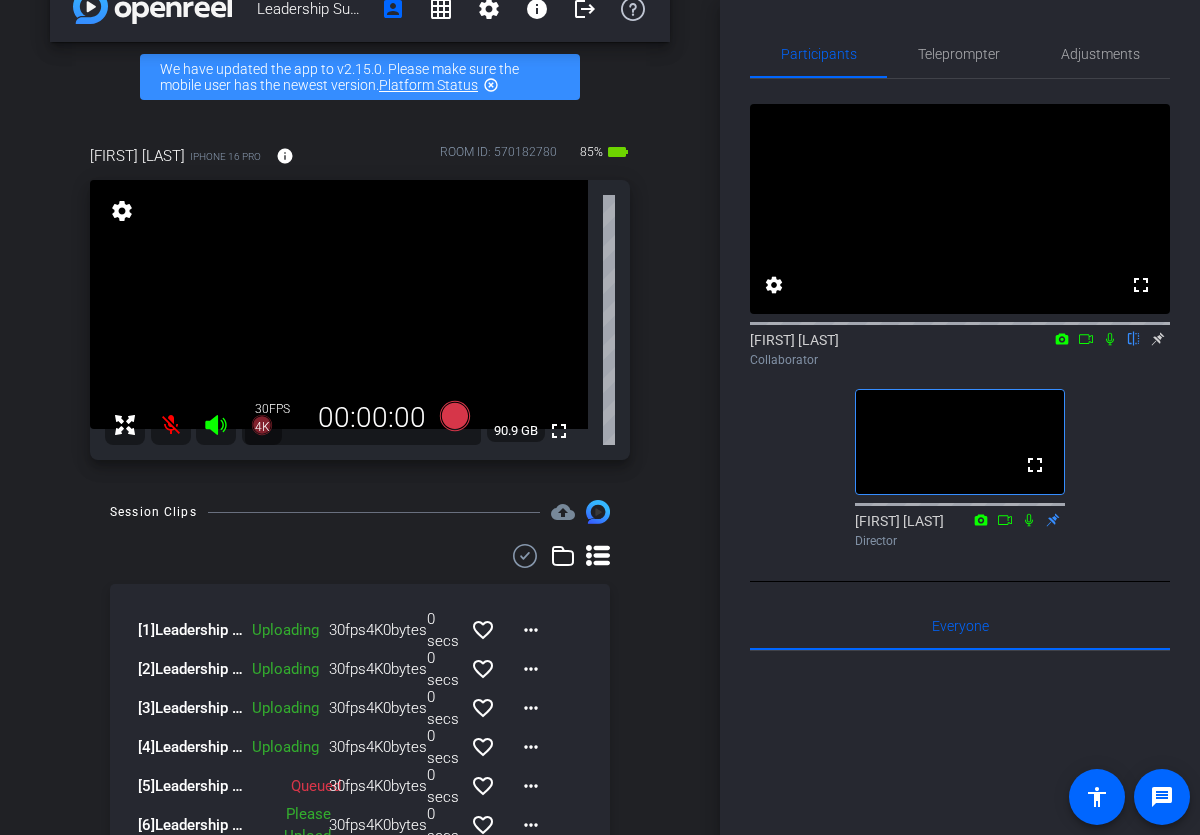 scroll, scrollTop: 64, scrollLeft: 0, axis: vertical 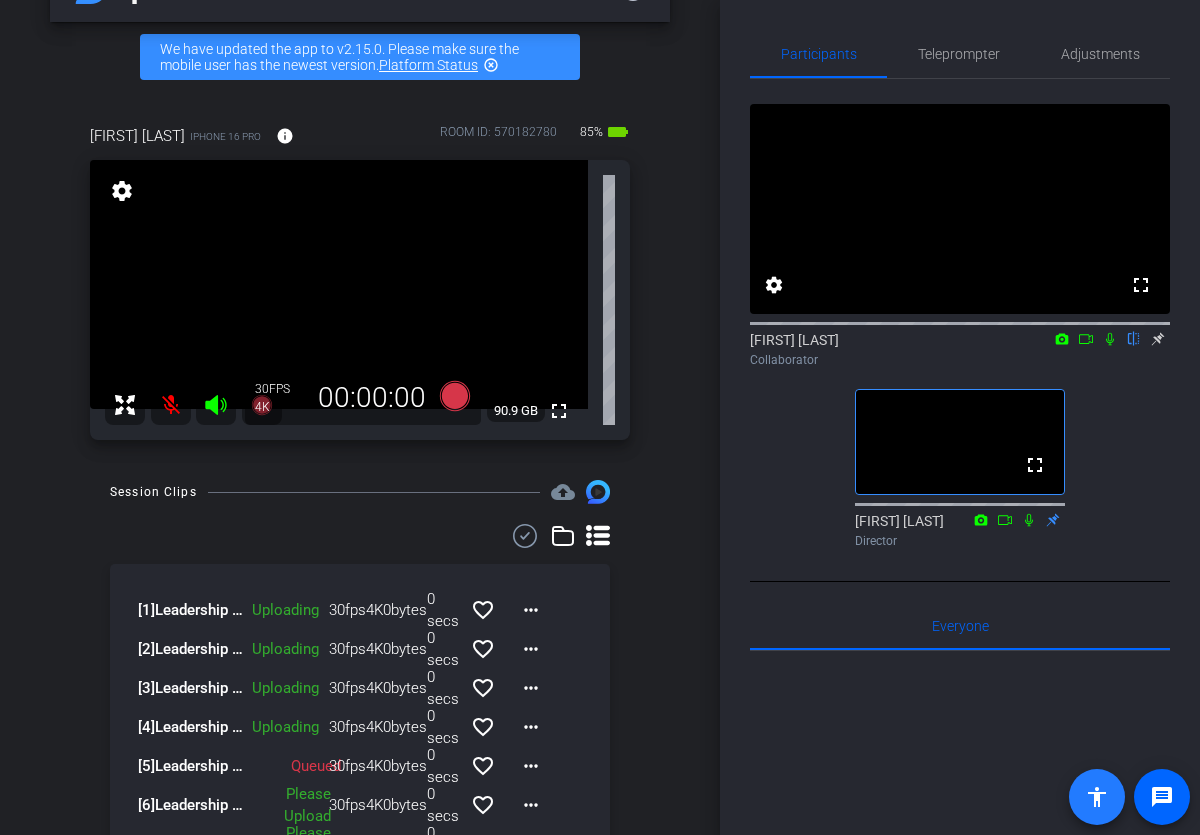 click on "accessibility" 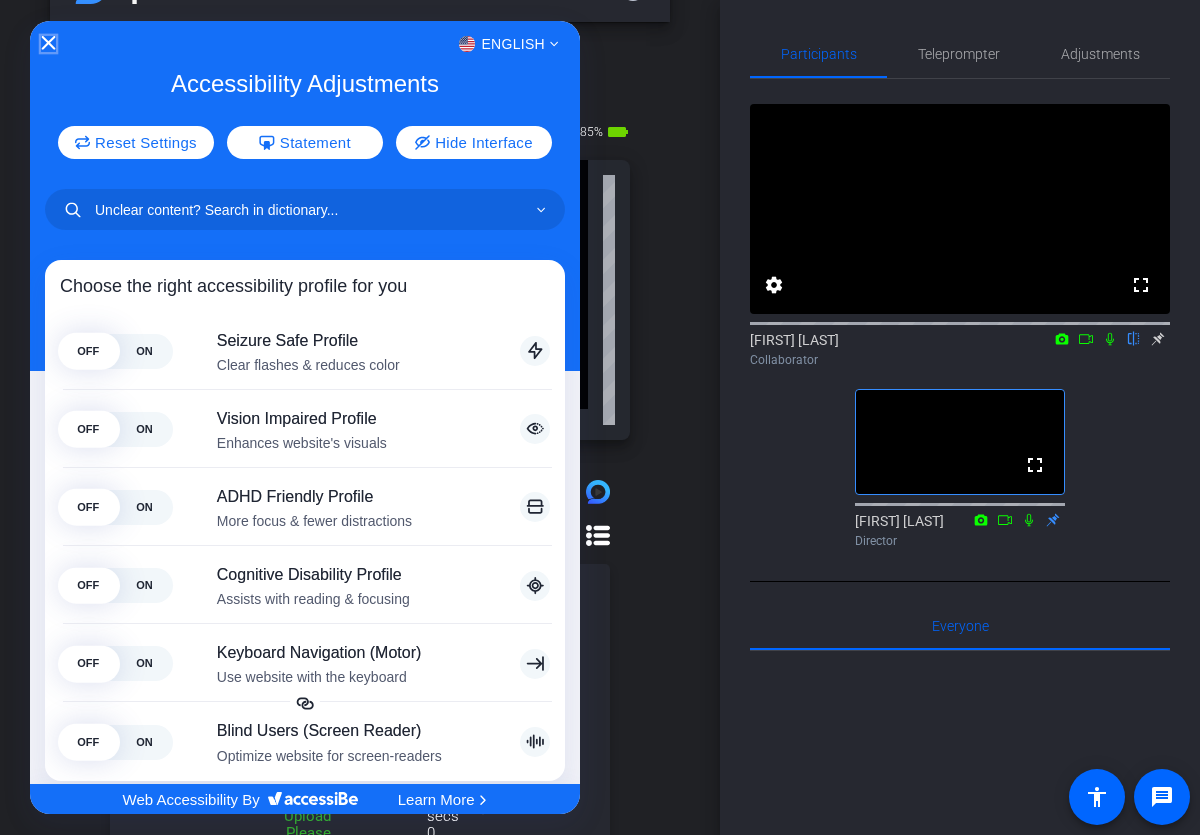 click 